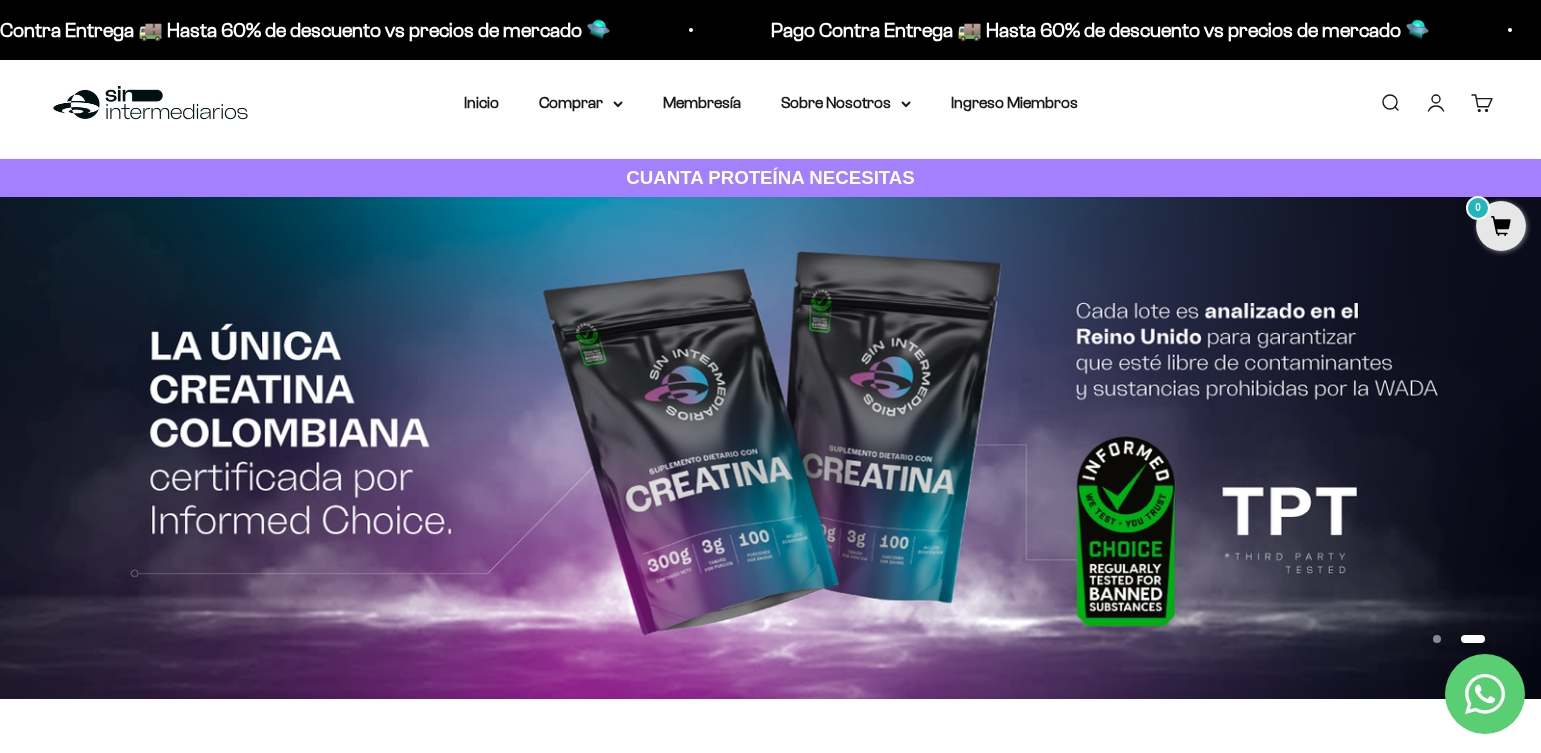 scroll, scrollTop: 0, scrollLeft: 0, axis: both 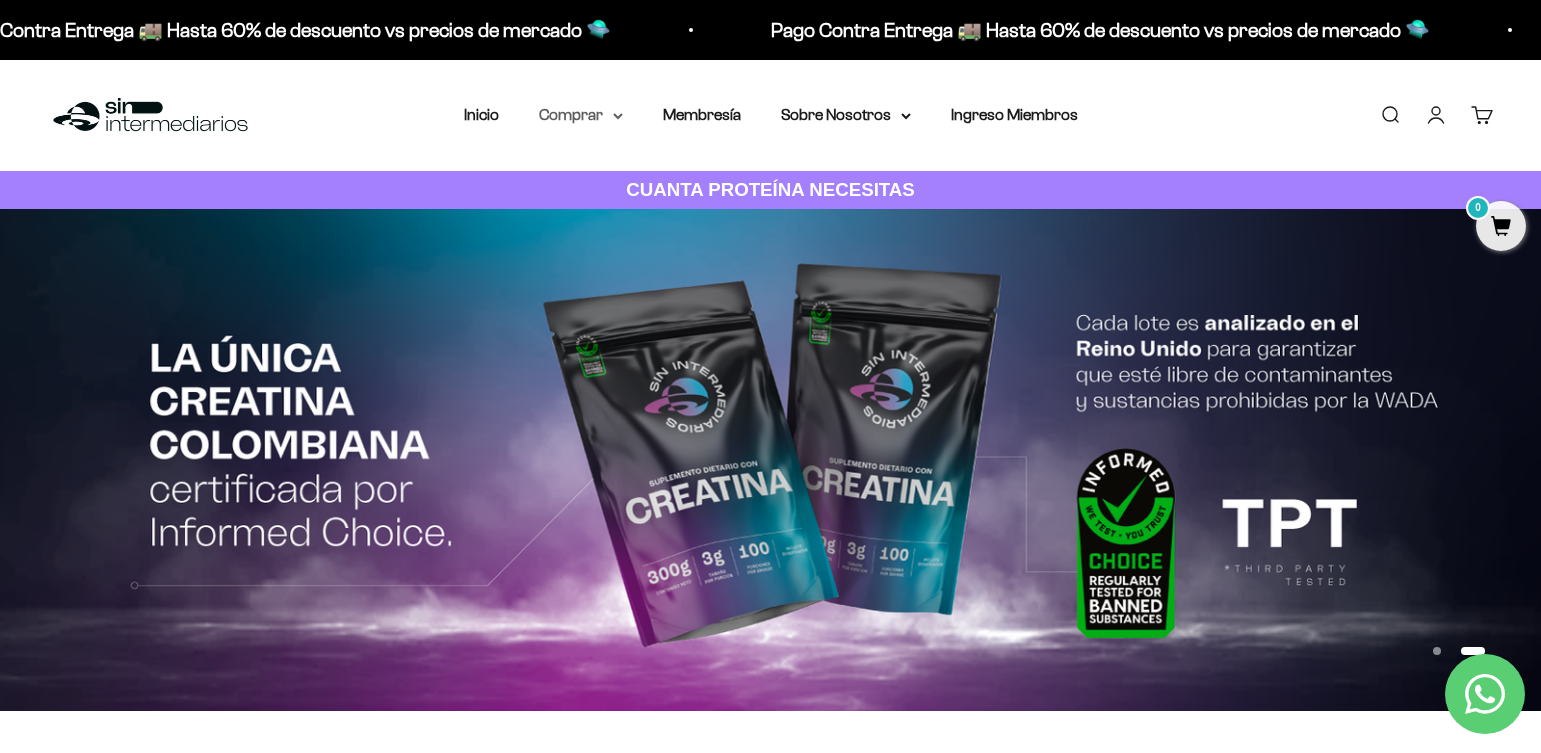 click on "Comprar" at bounding box center (581, 115) 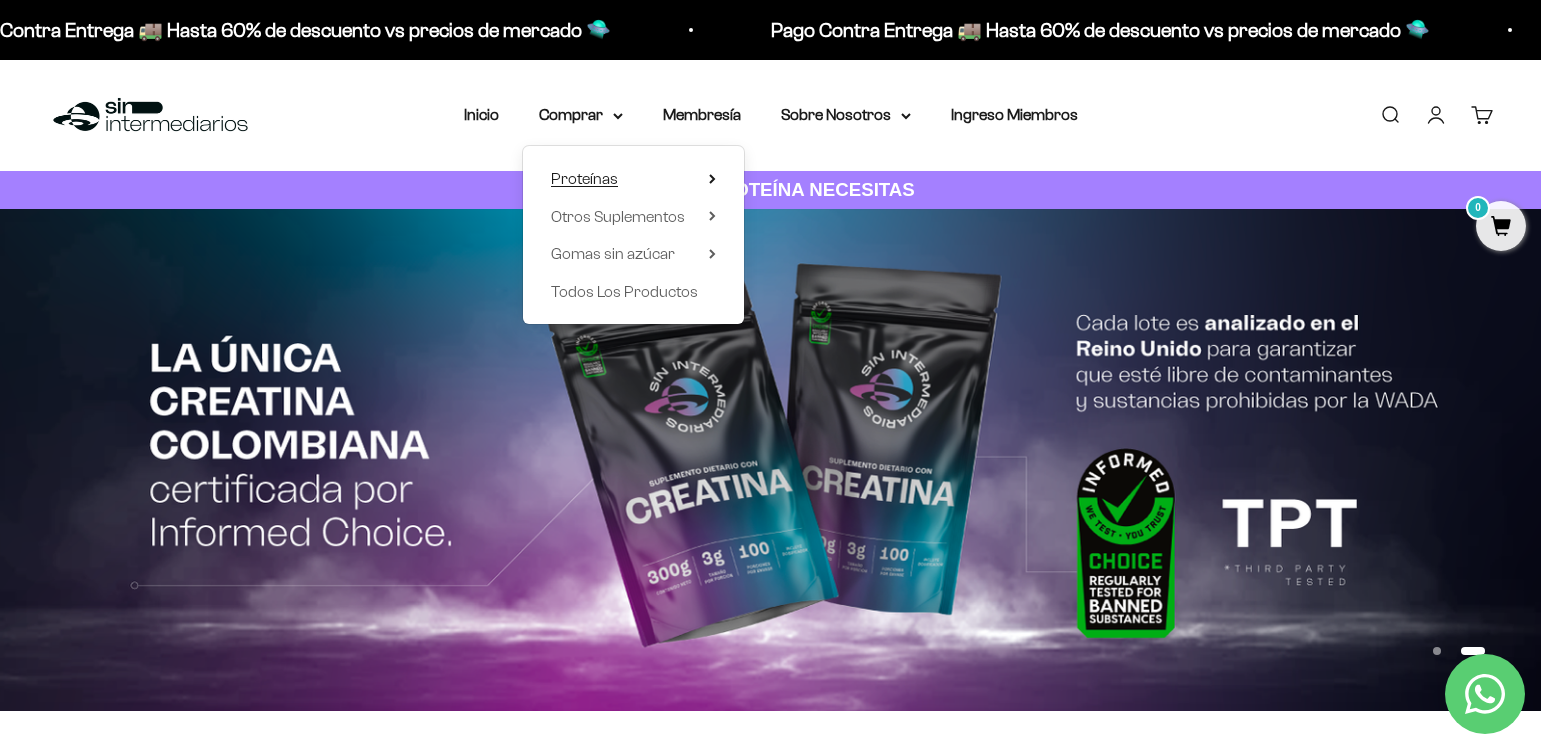 click on "Proteínas" at bounding box center [584, 178] 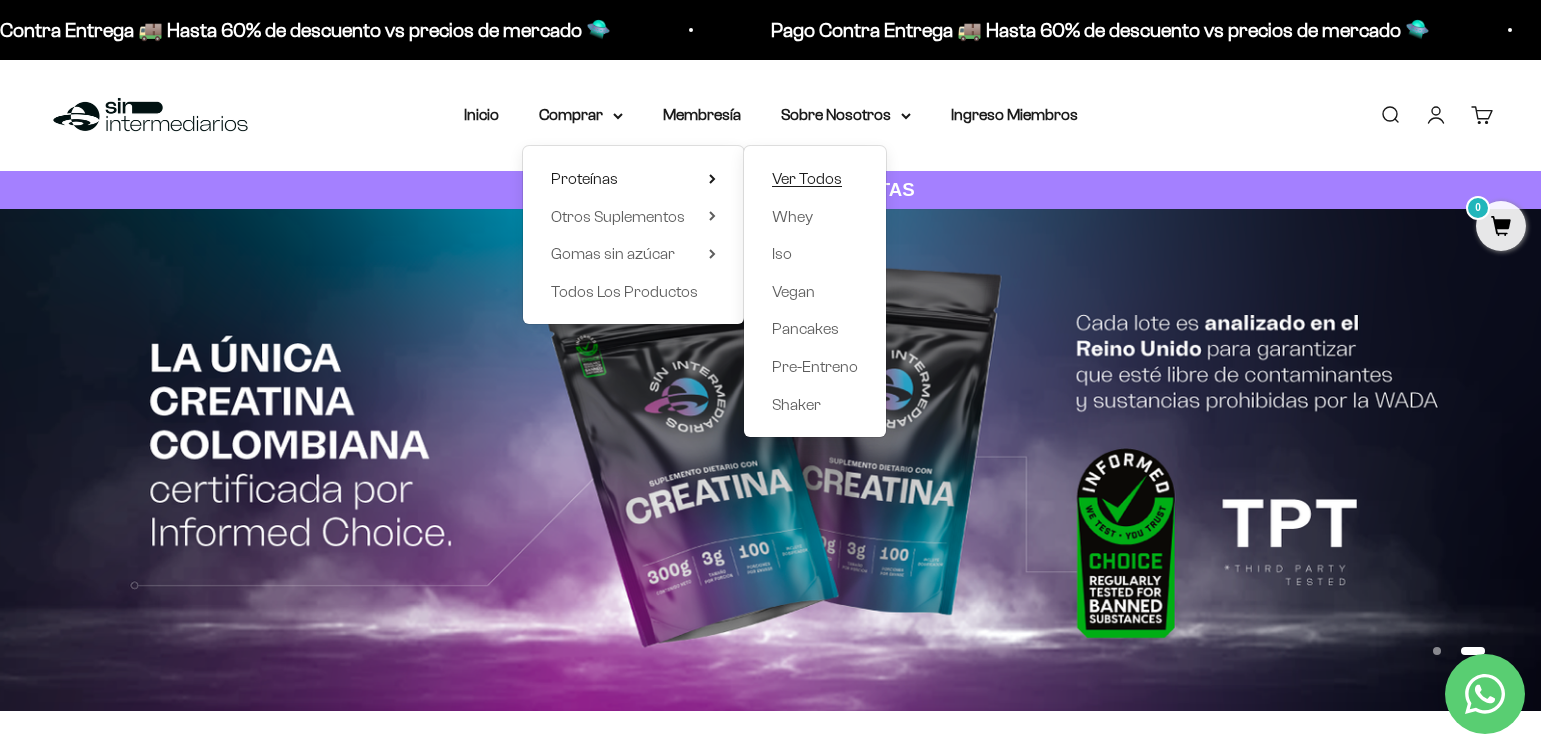 click on "Ver Todos" at bounding box center (807, 178) 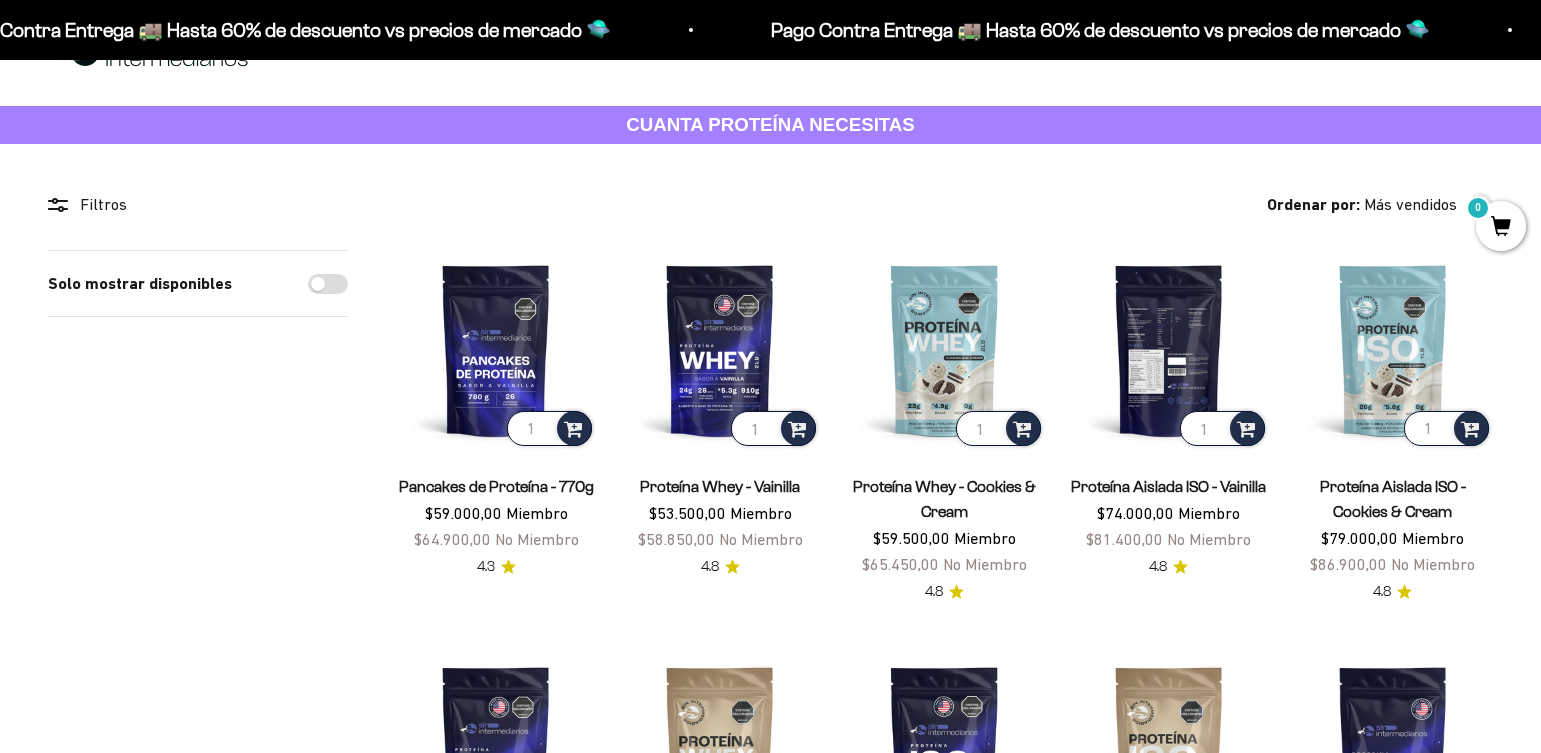 scroll, scrollTop: 100, scrollLeft: 0, axis: vertical 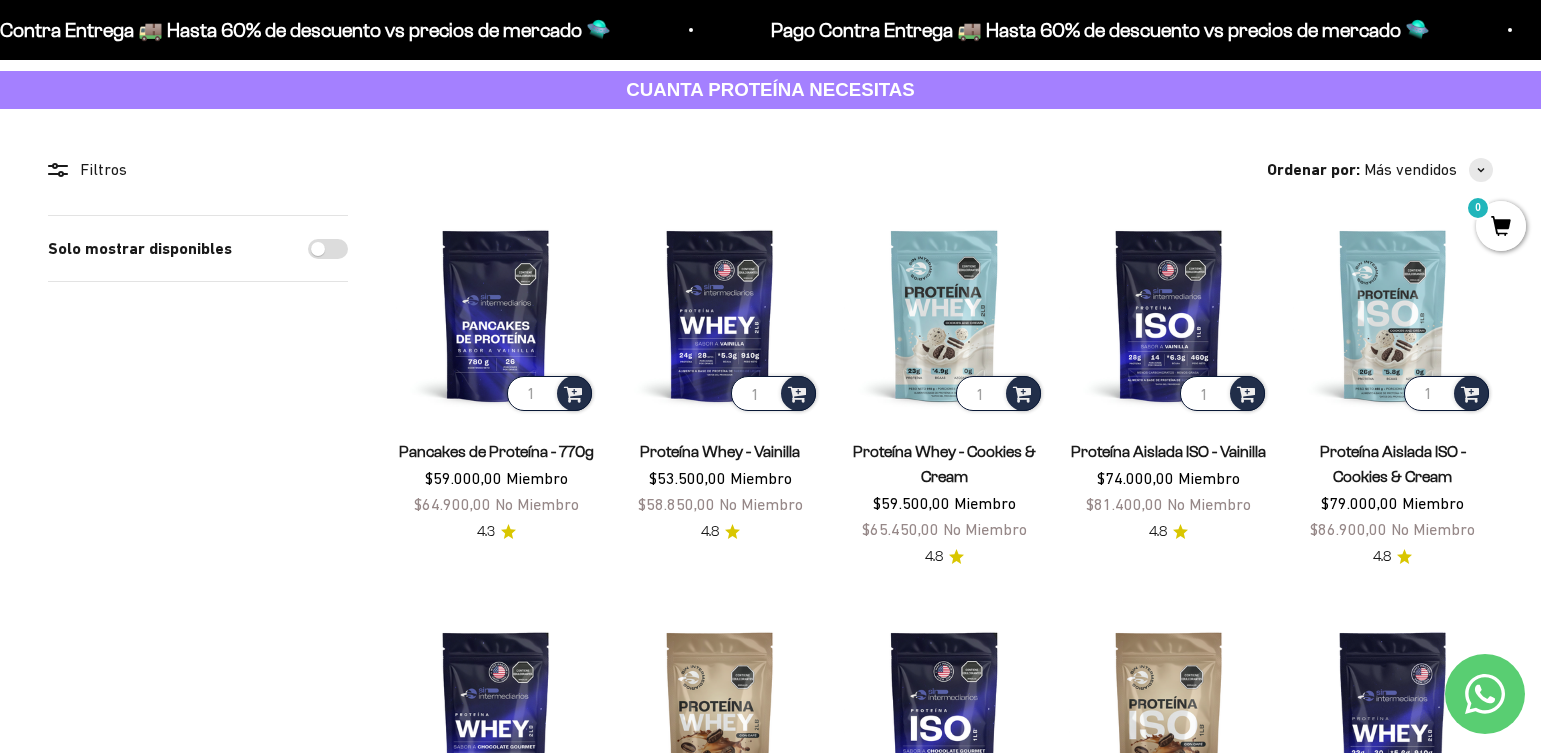 click on "Solo mostrar disponibles" at bounding box center (328, 249) 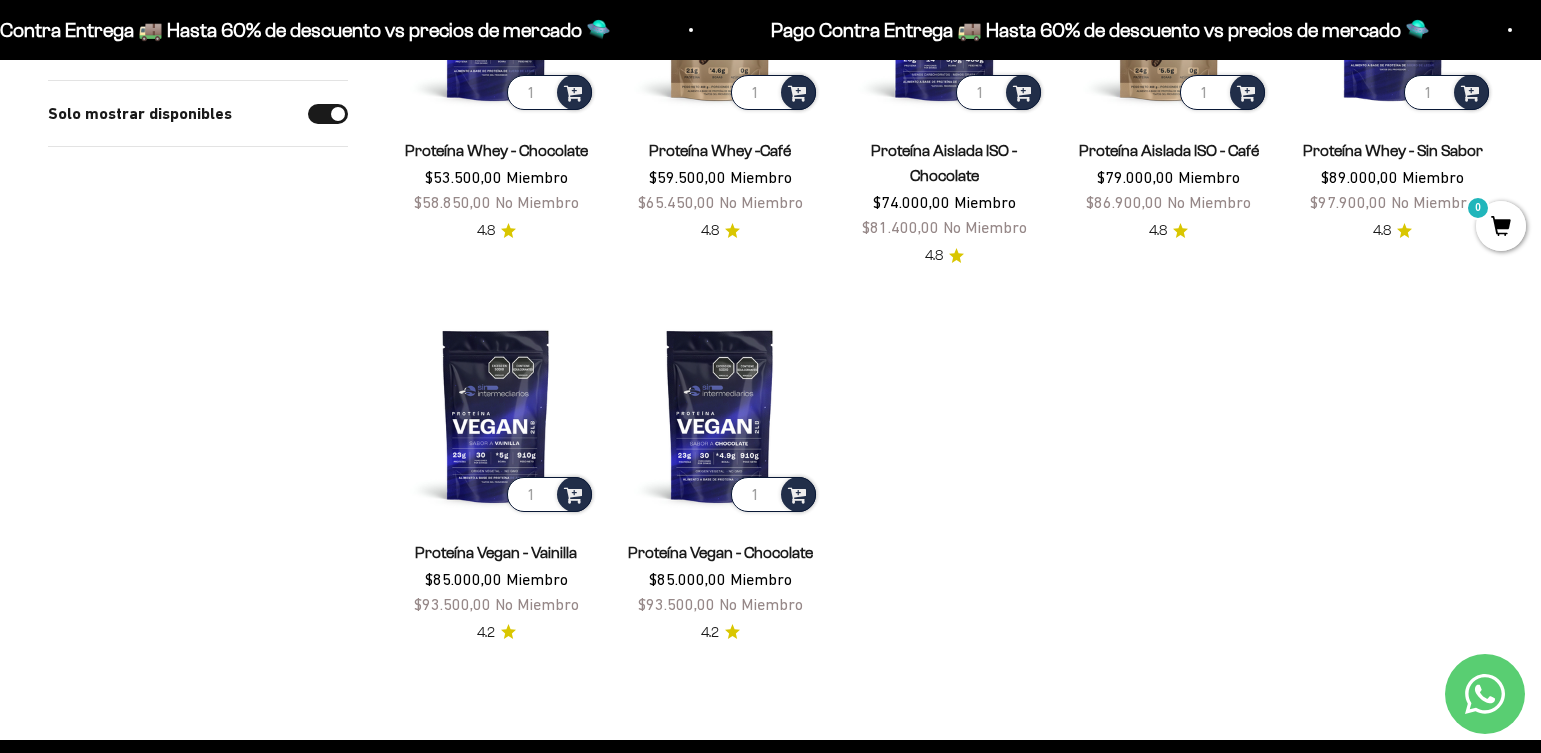 scroll, scrollTop: 900, scrollLeft: 0, axis: vertical 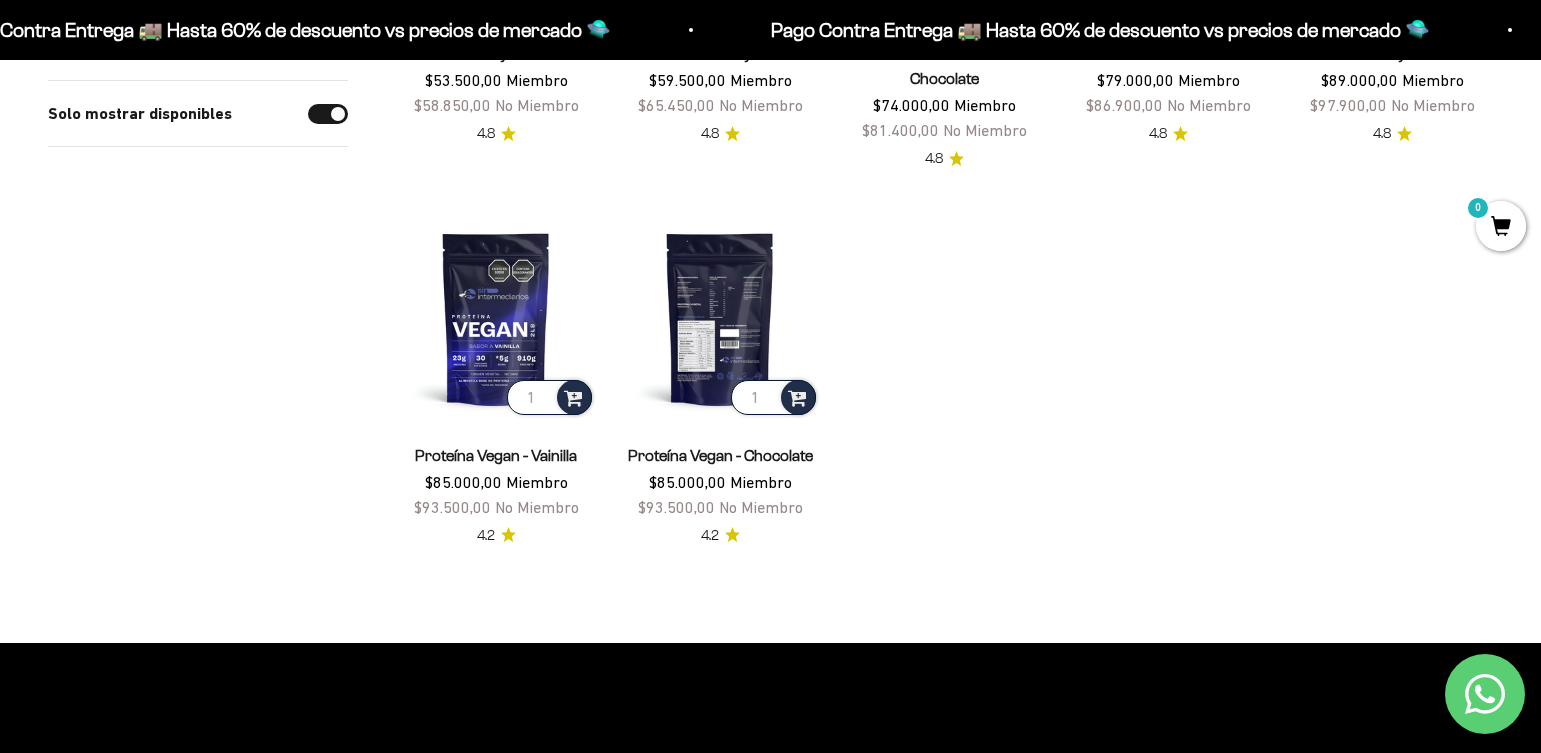 click at bounding box center (720, 318) 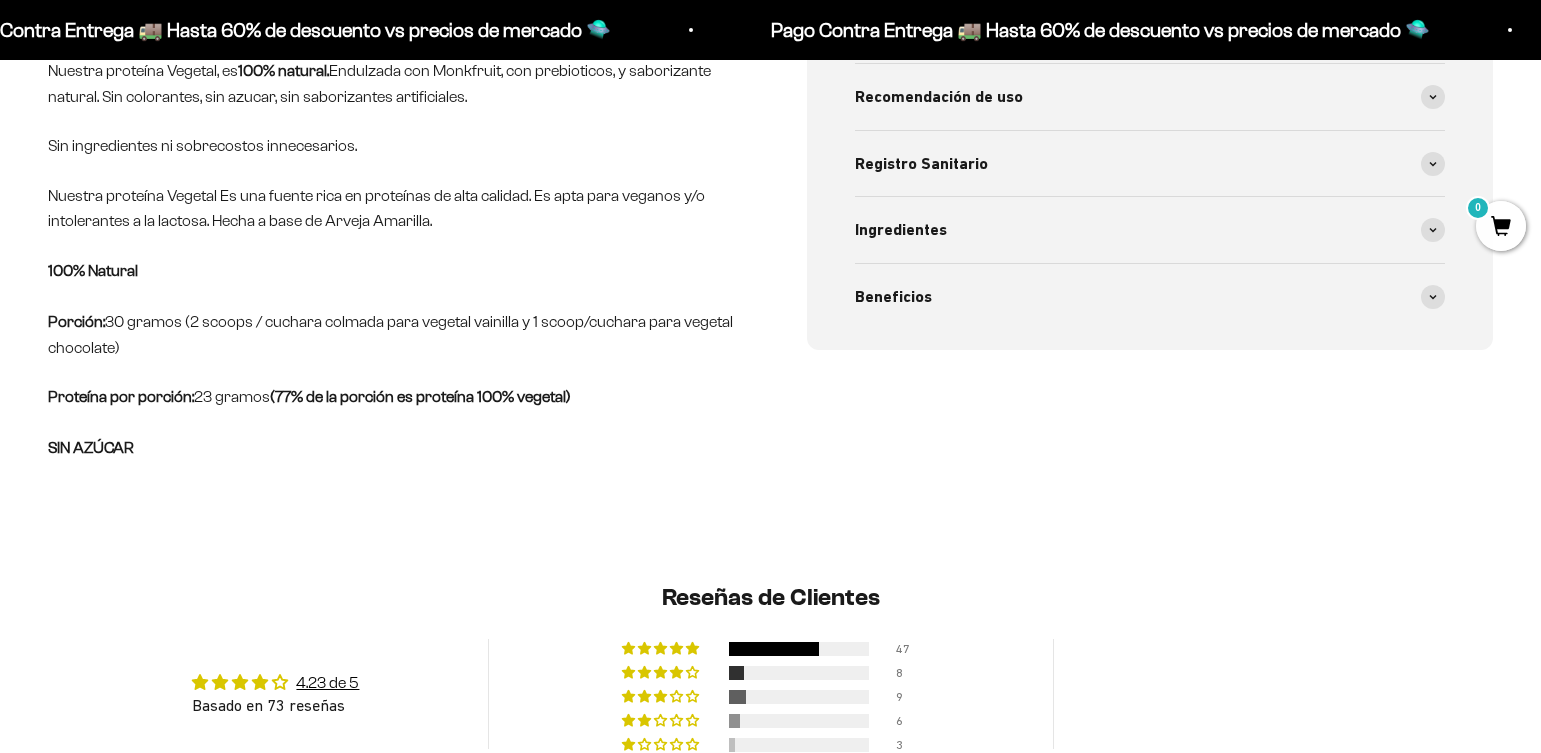 scroll, scrollTop: 1300, scrollLeft: 0, axis: vertical 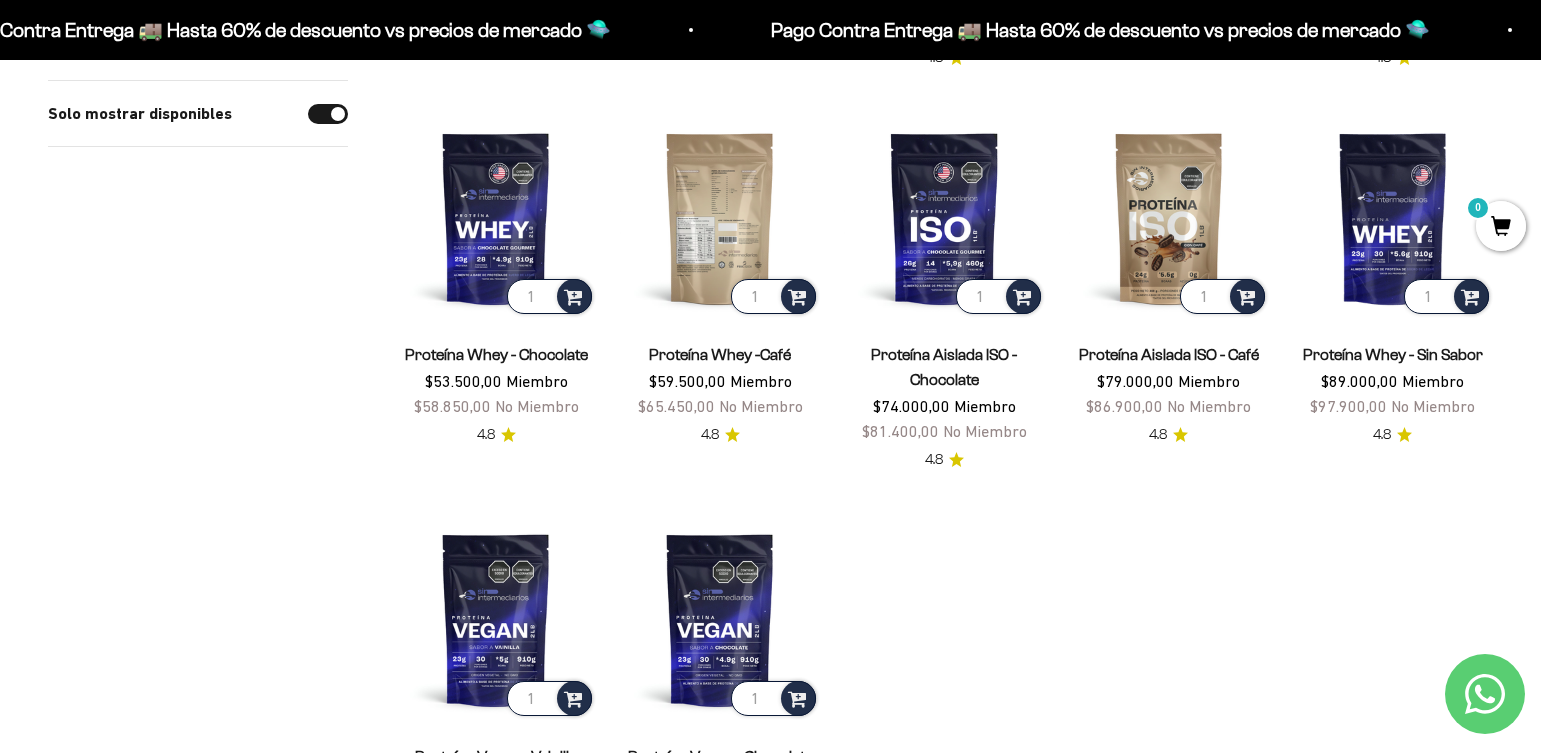 click at bounding box center [720, 218] 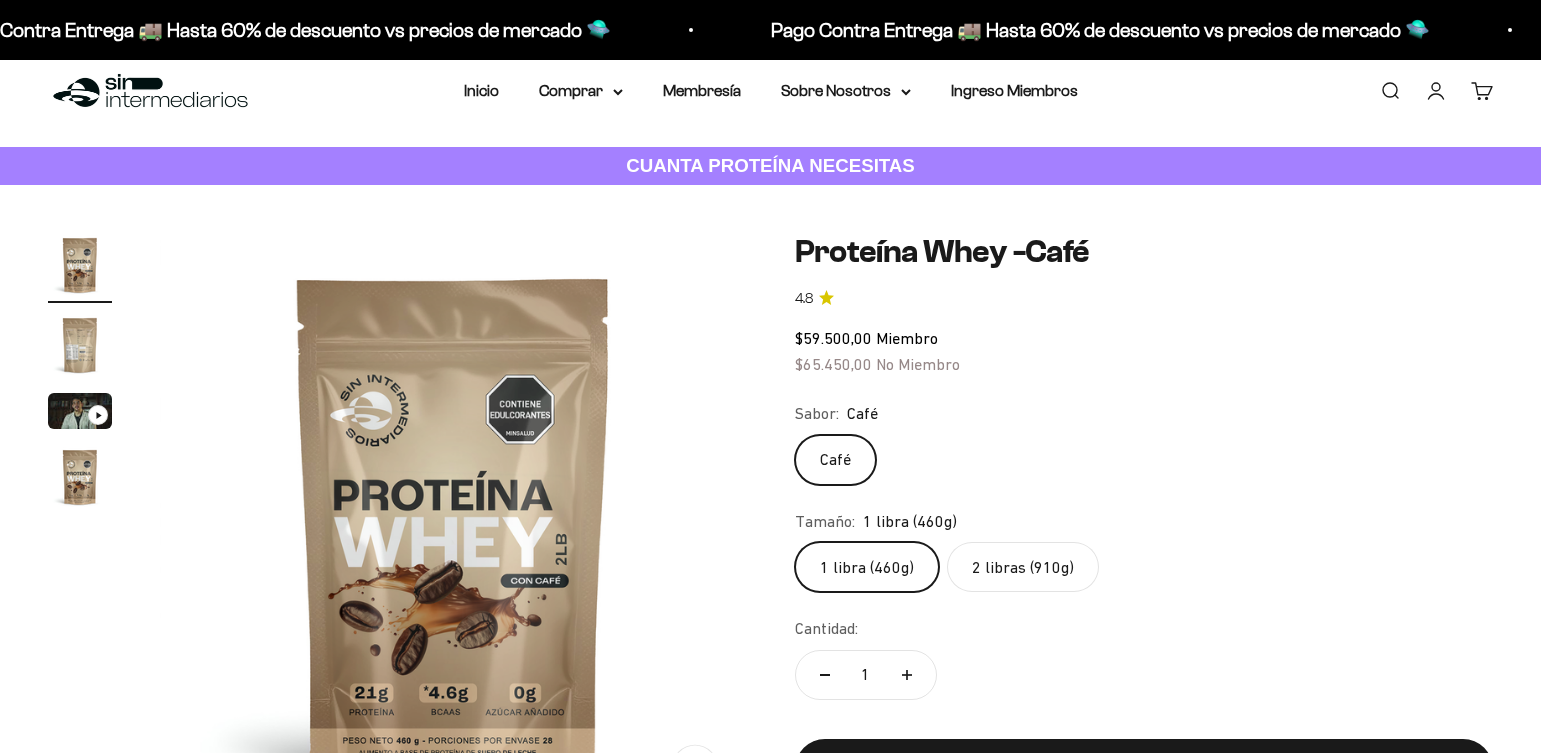 scroll, scrollTop: 100, scrollLeft: 0, axis: vertical 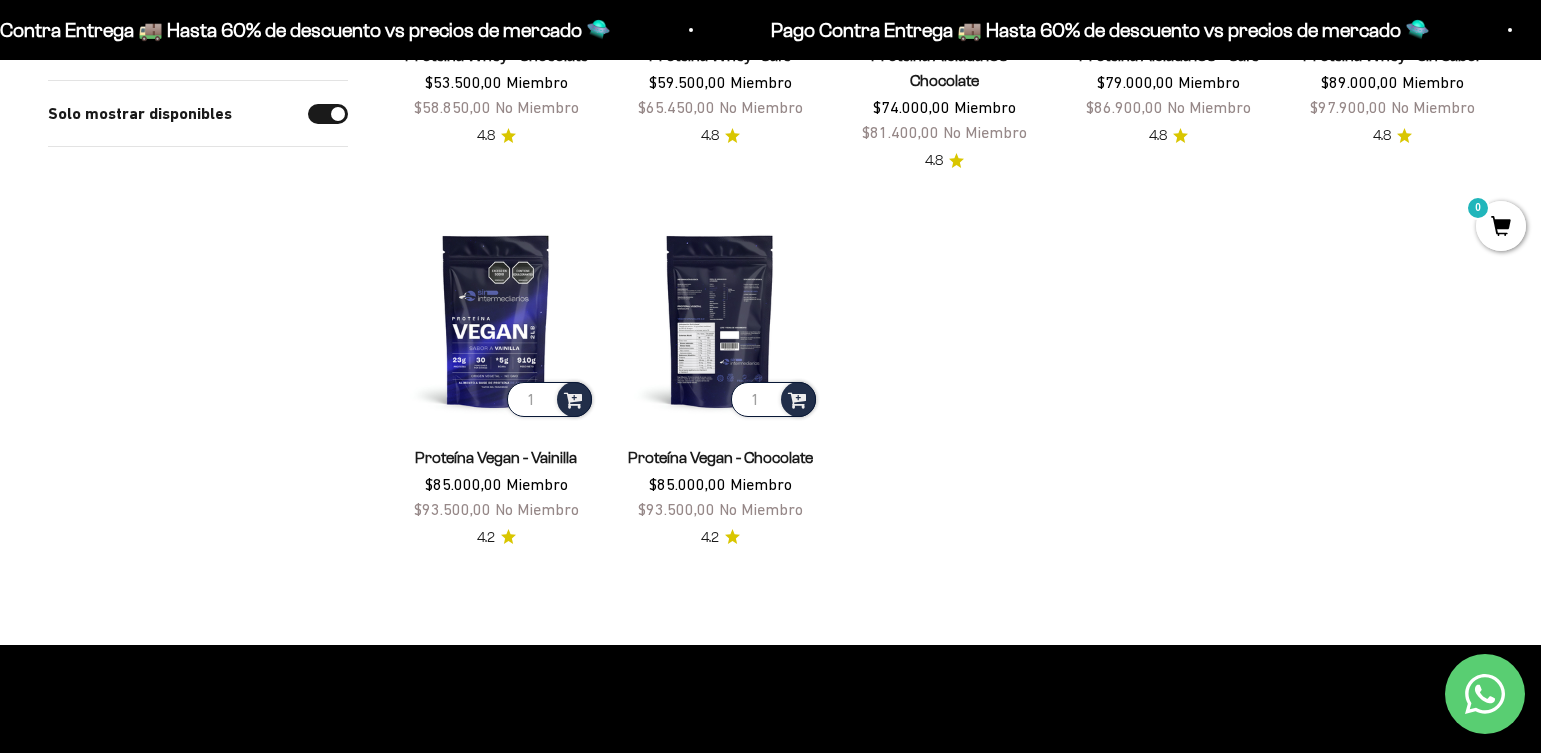 click at bounding box center (720, 320) 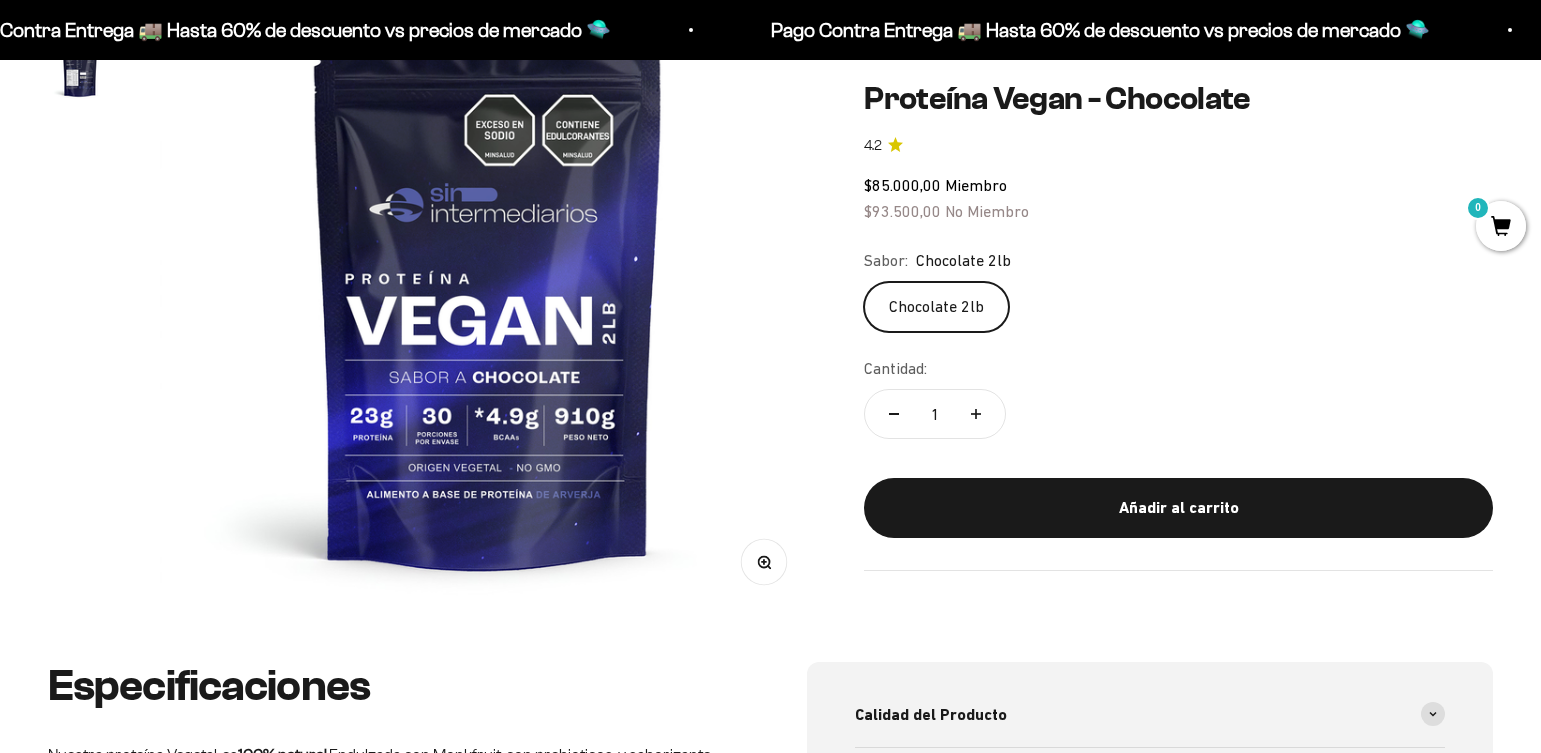 scroll, scrollTop: 300, scrollLeft: 0, axis: vertical 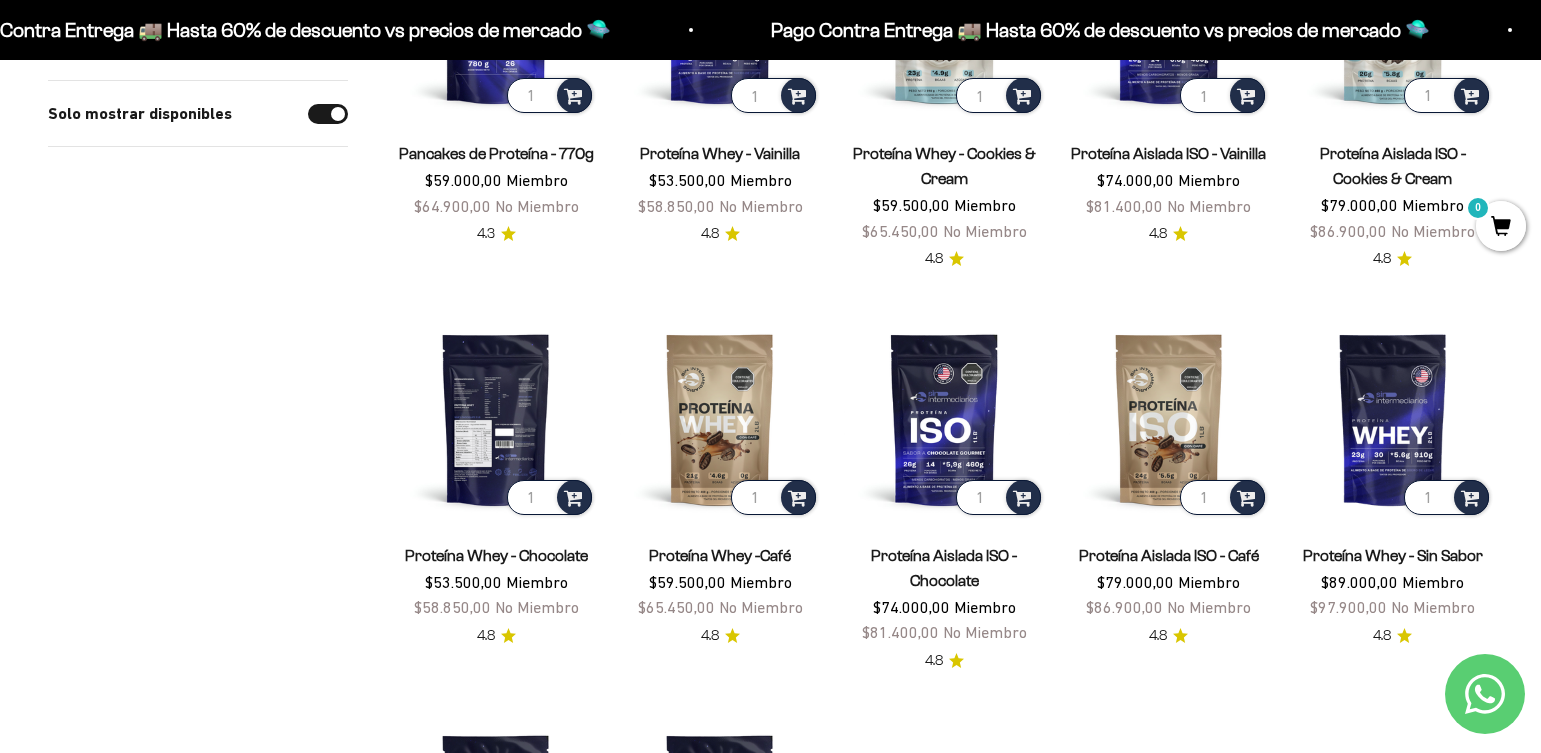 click at bounding box center (496, 419) 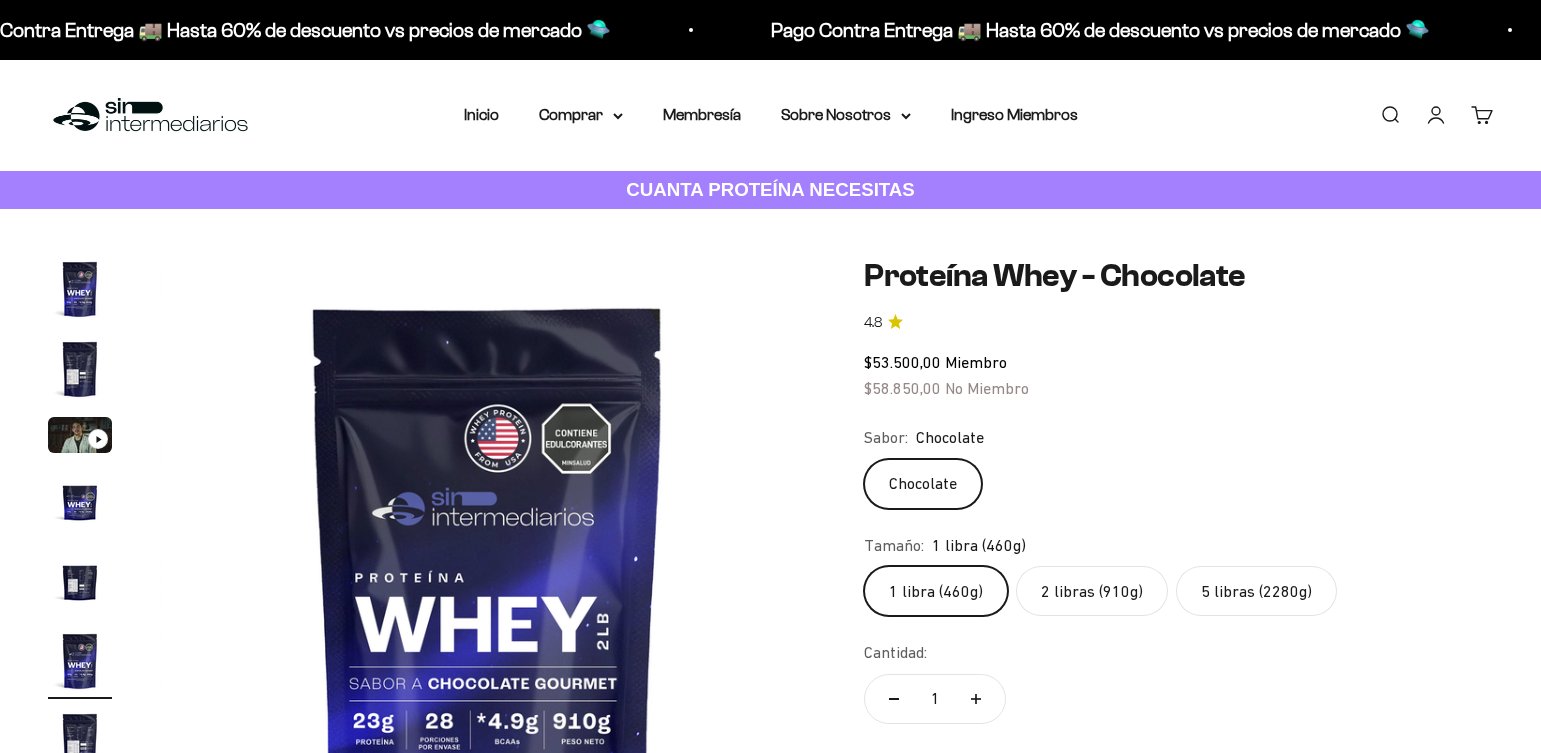 scroll, scrollTop: 0, scrollLeft: 0, axis: both 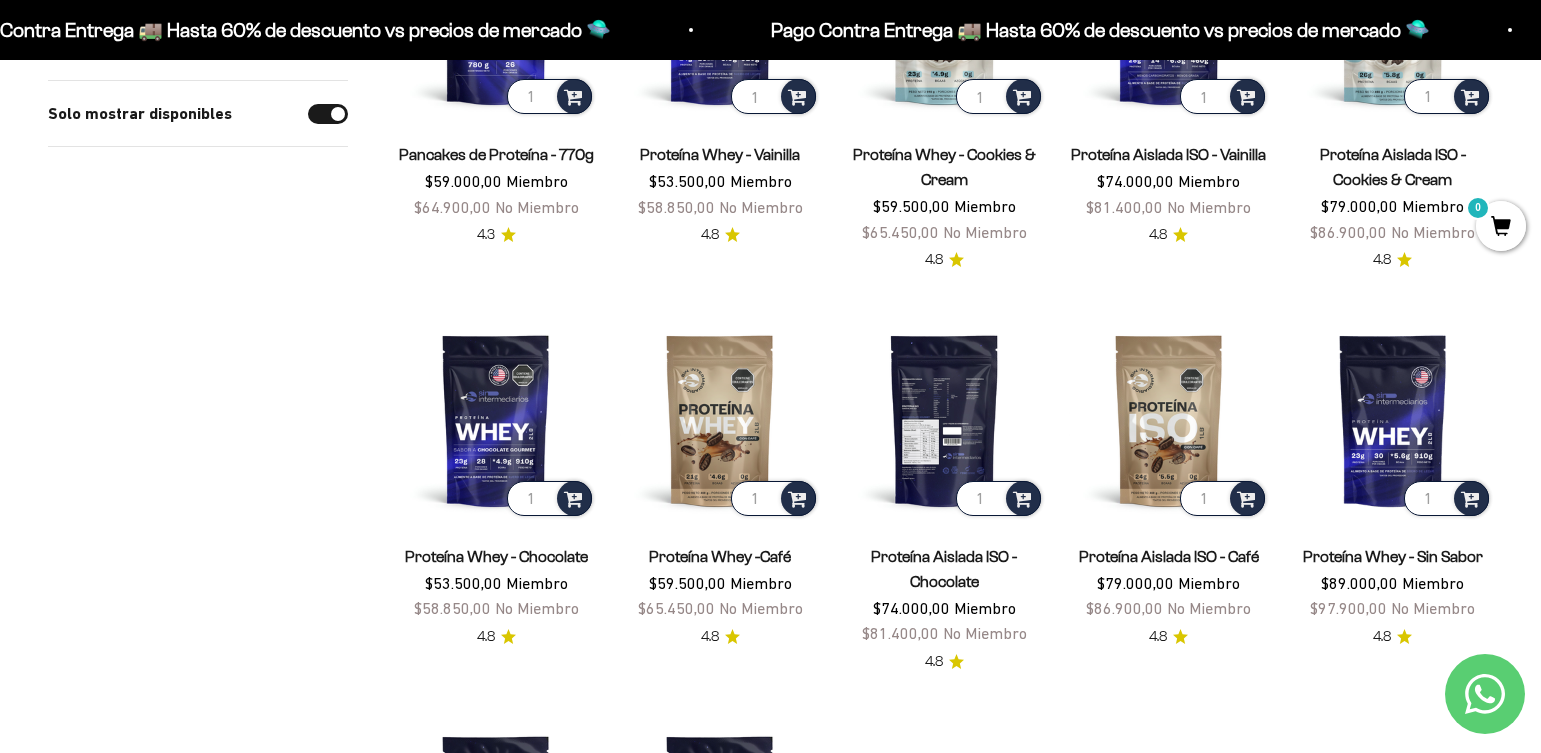 click at bounding box center (944, 420) 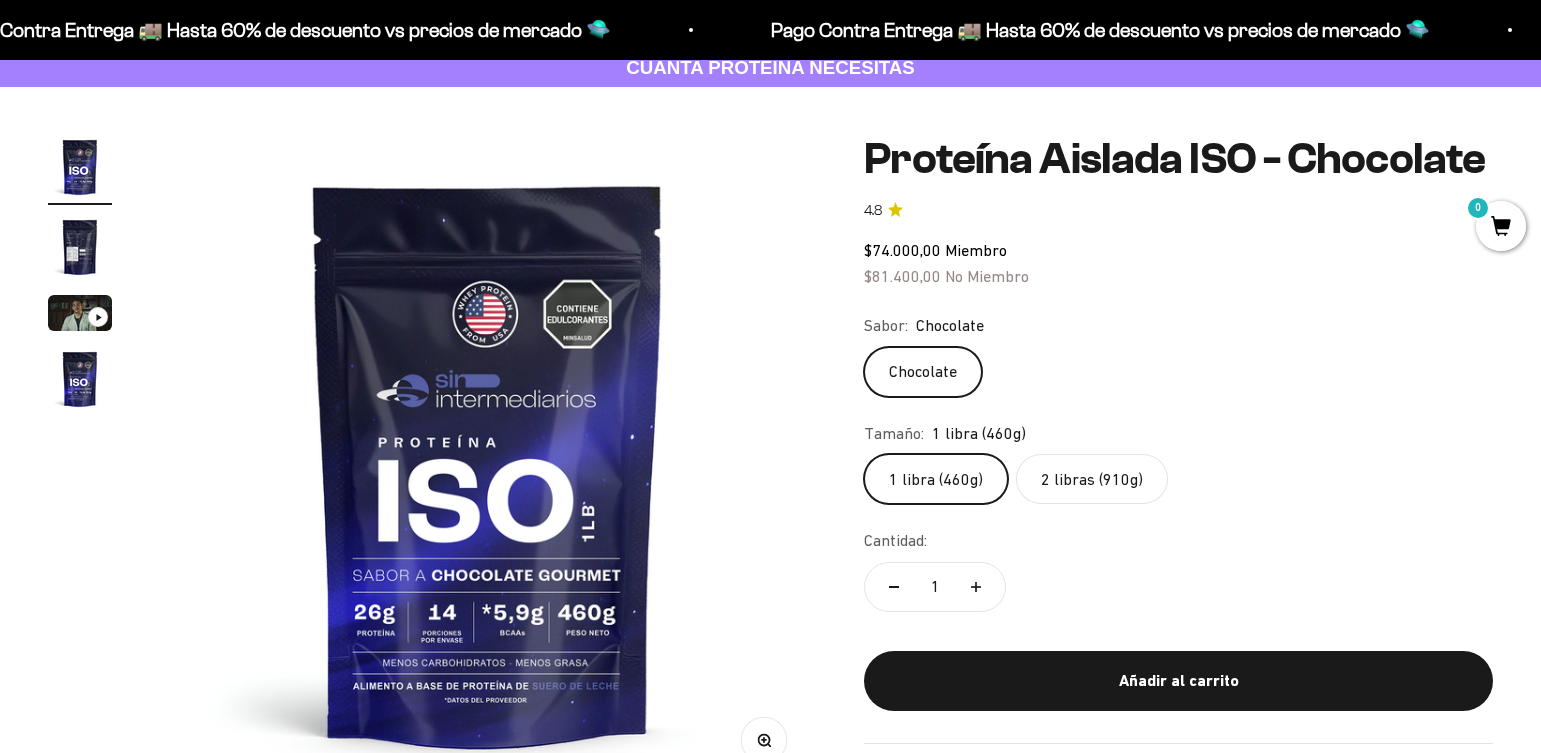 scroll, scrollTop: 200, scrollLeft: 0, axis: vertical 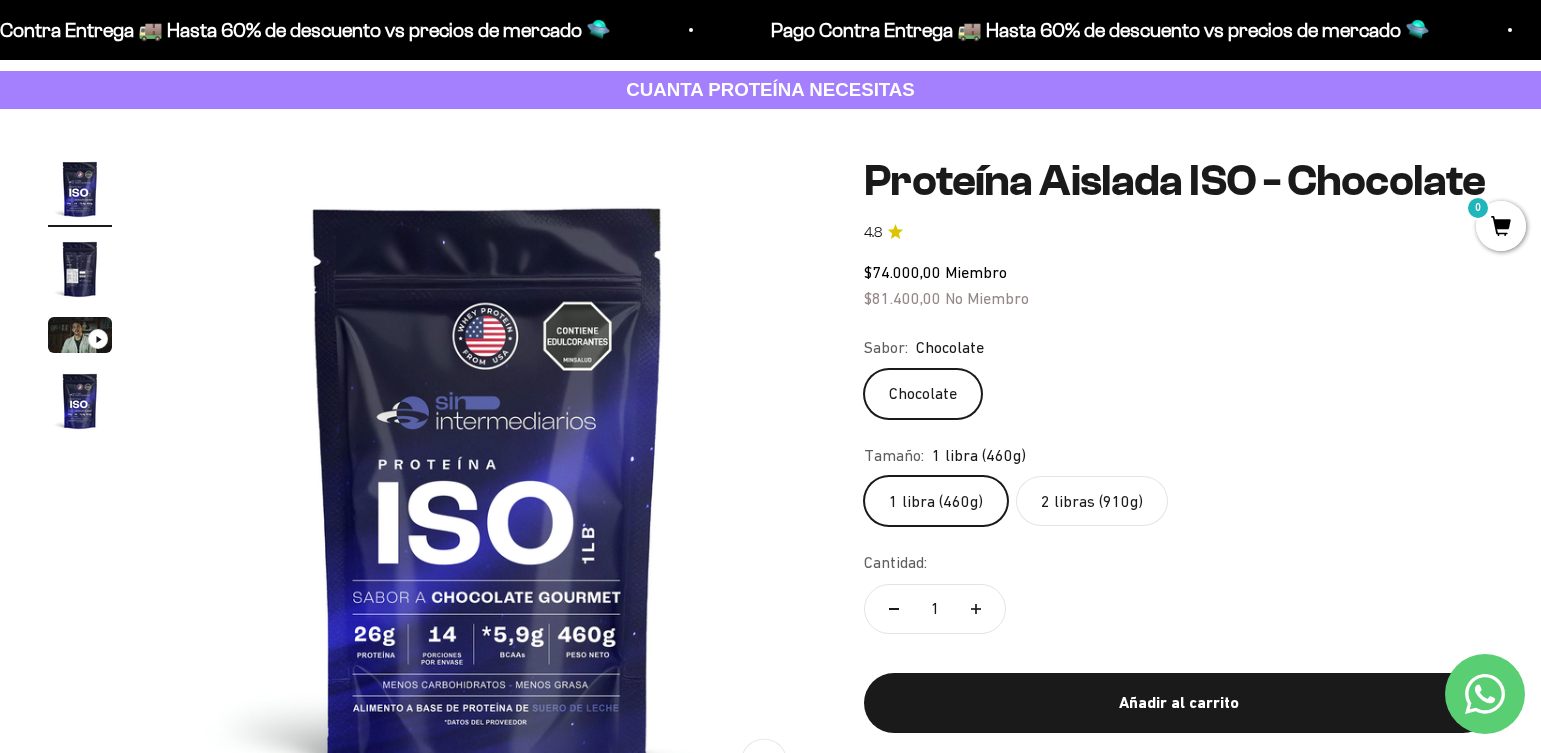 click at bounding box center [80, 269] 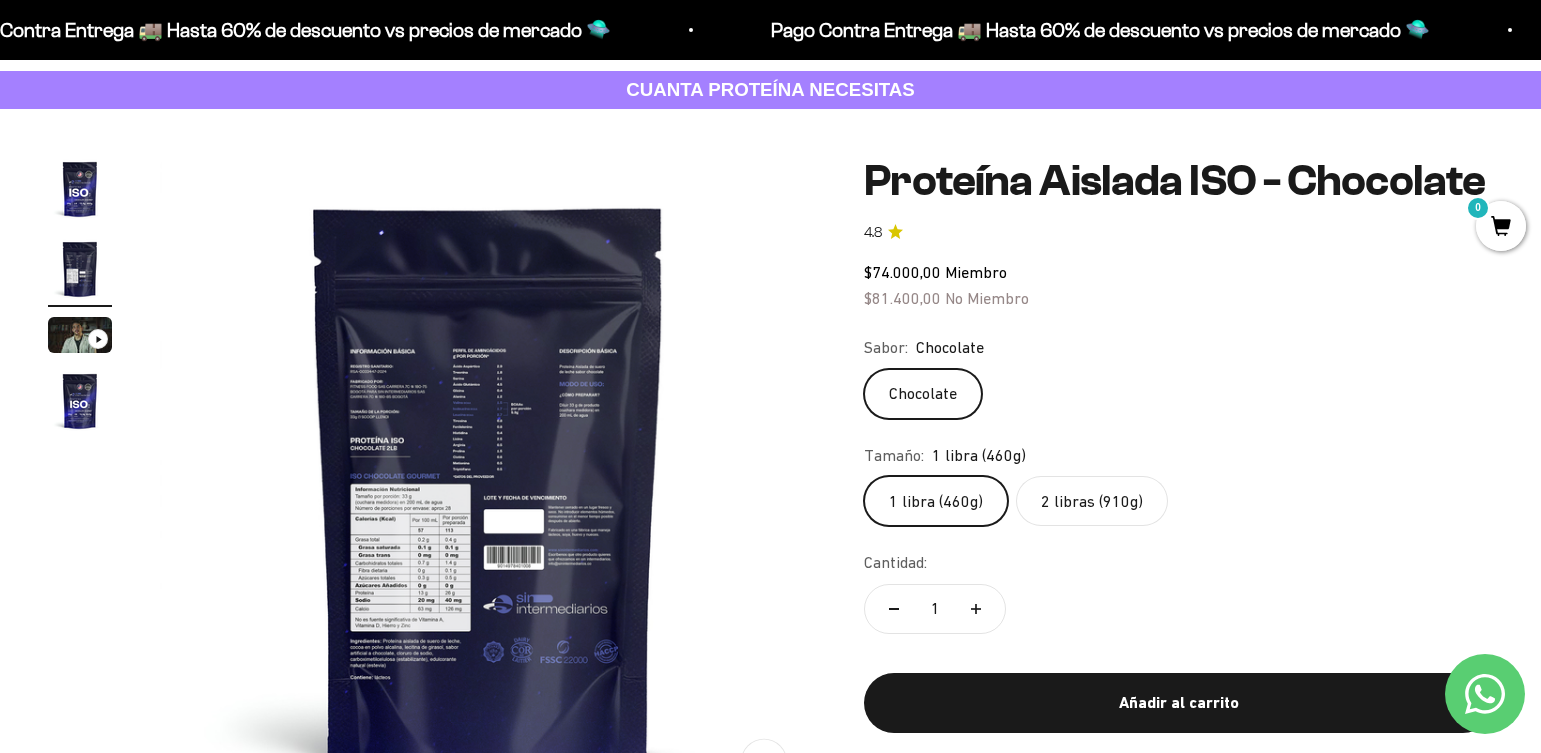 click at bounding box center [80, 401] 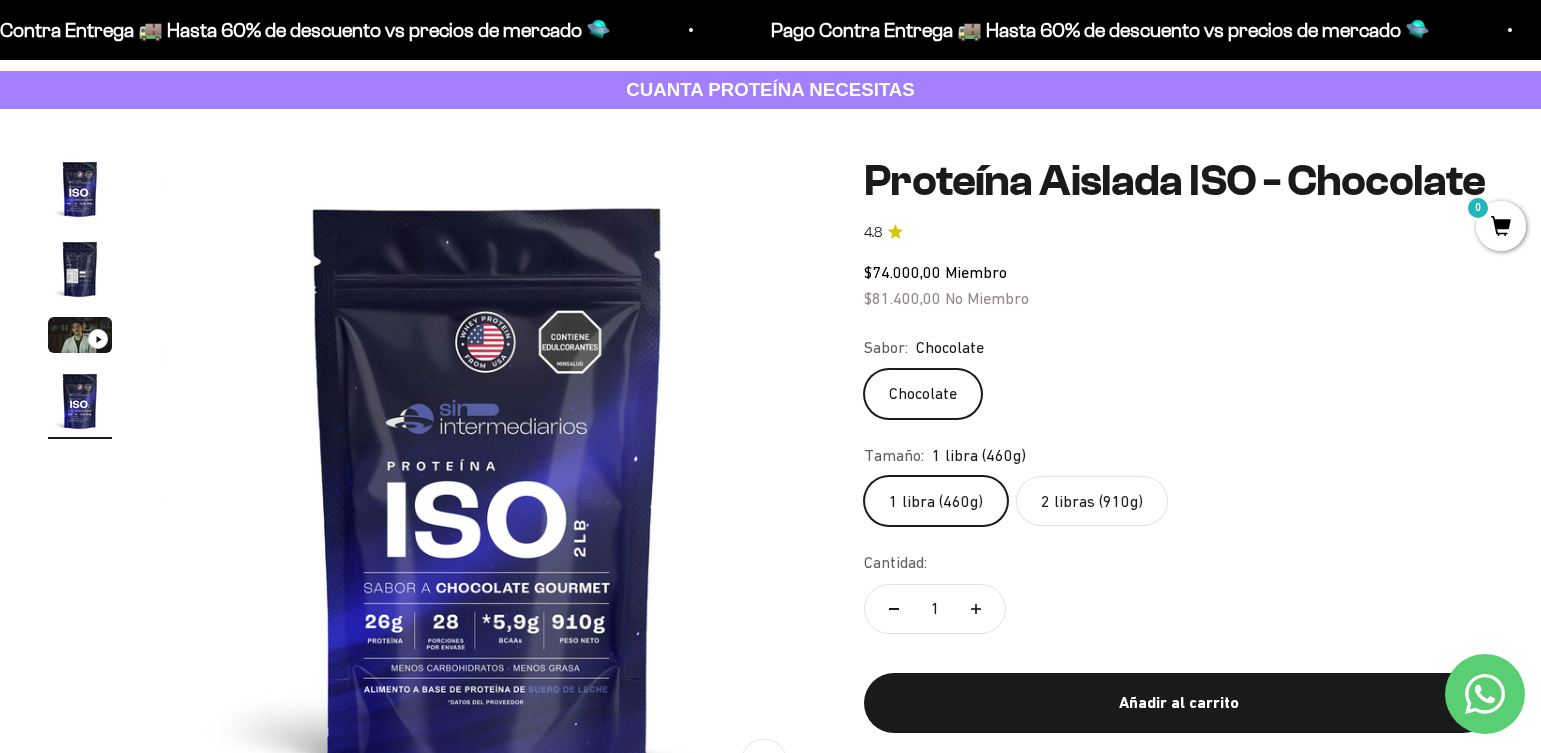 click at bounding box center [80, 269] 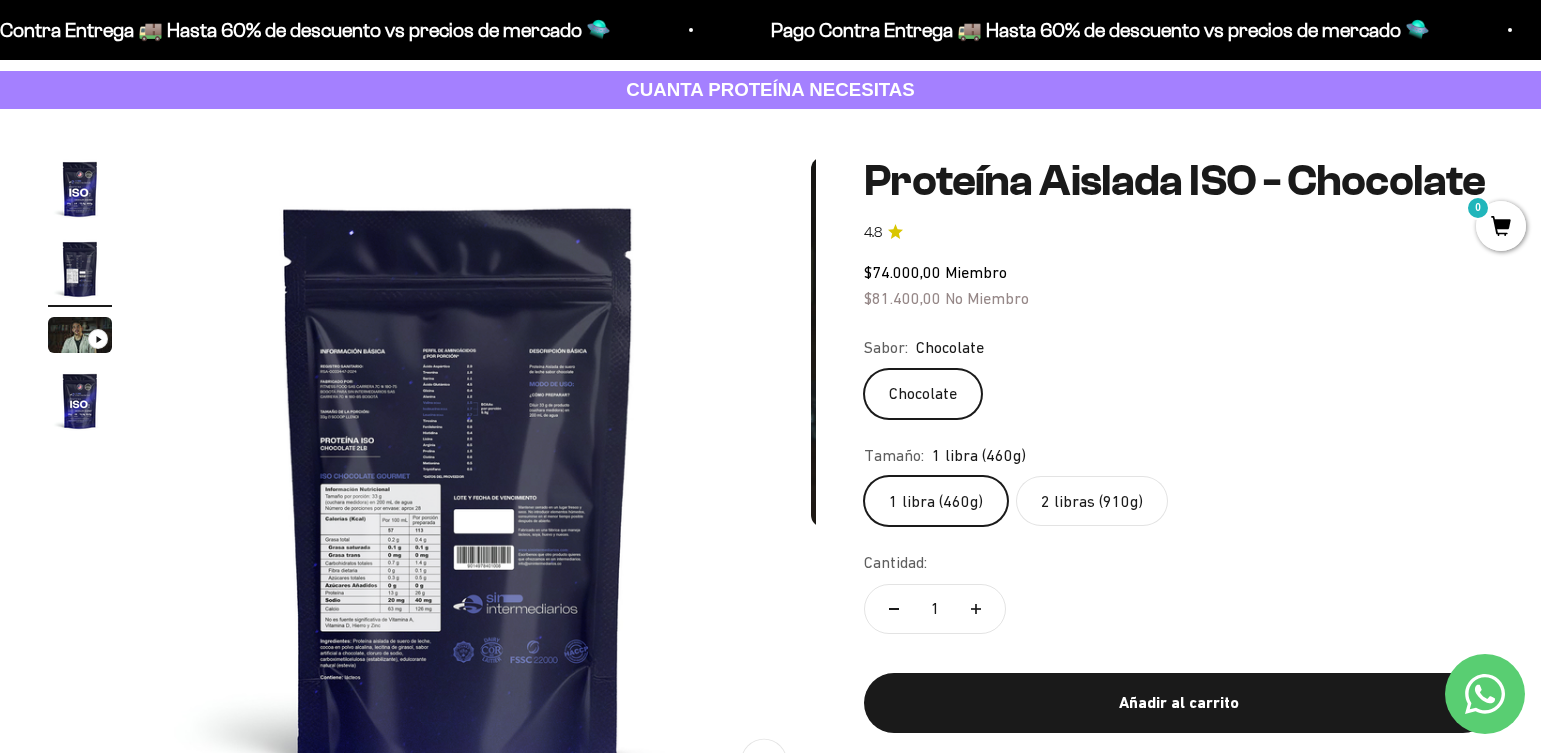 scroll, scrollTop: 0, scrollLeft: 680, axis: horizontal 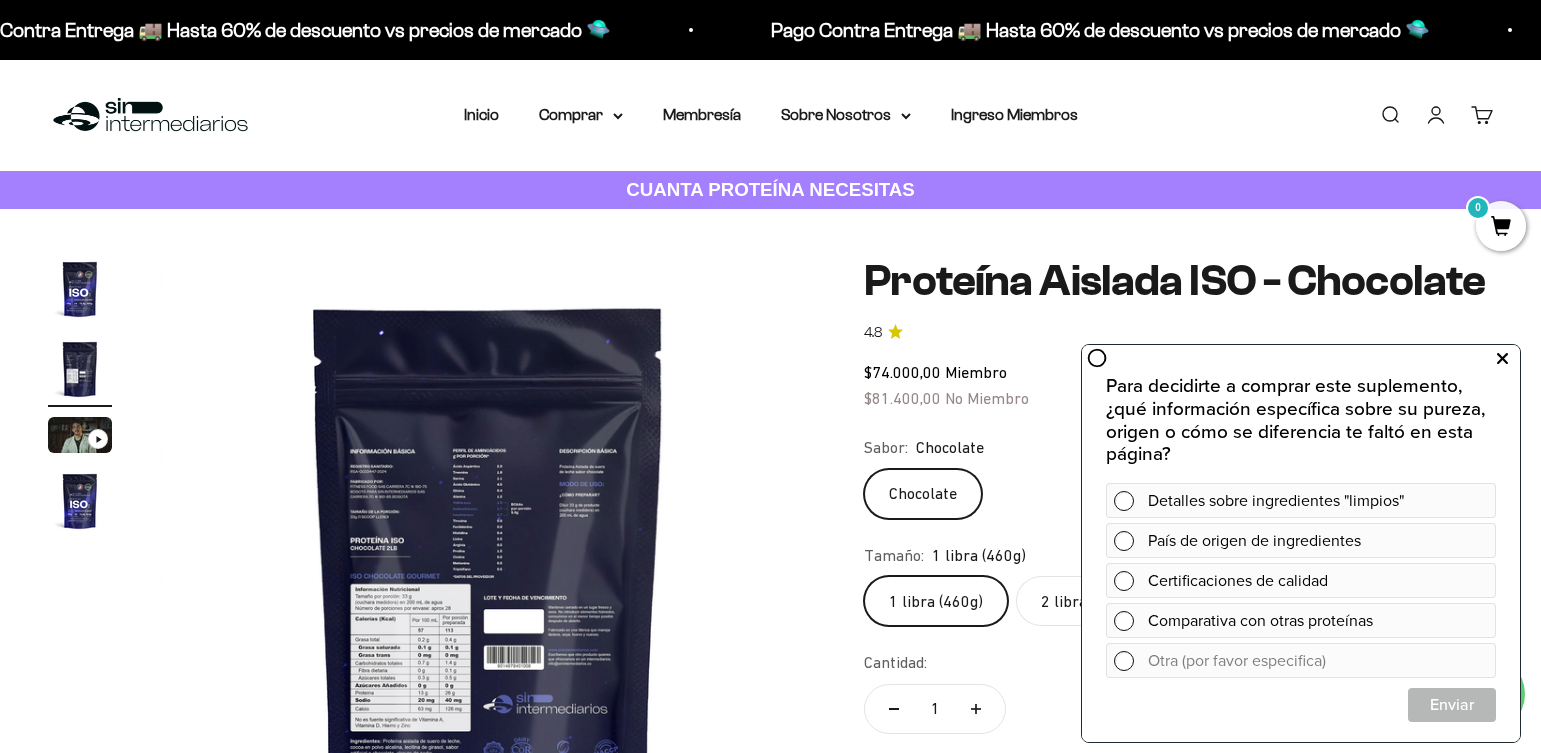 click at bounding box center [1502, 359] 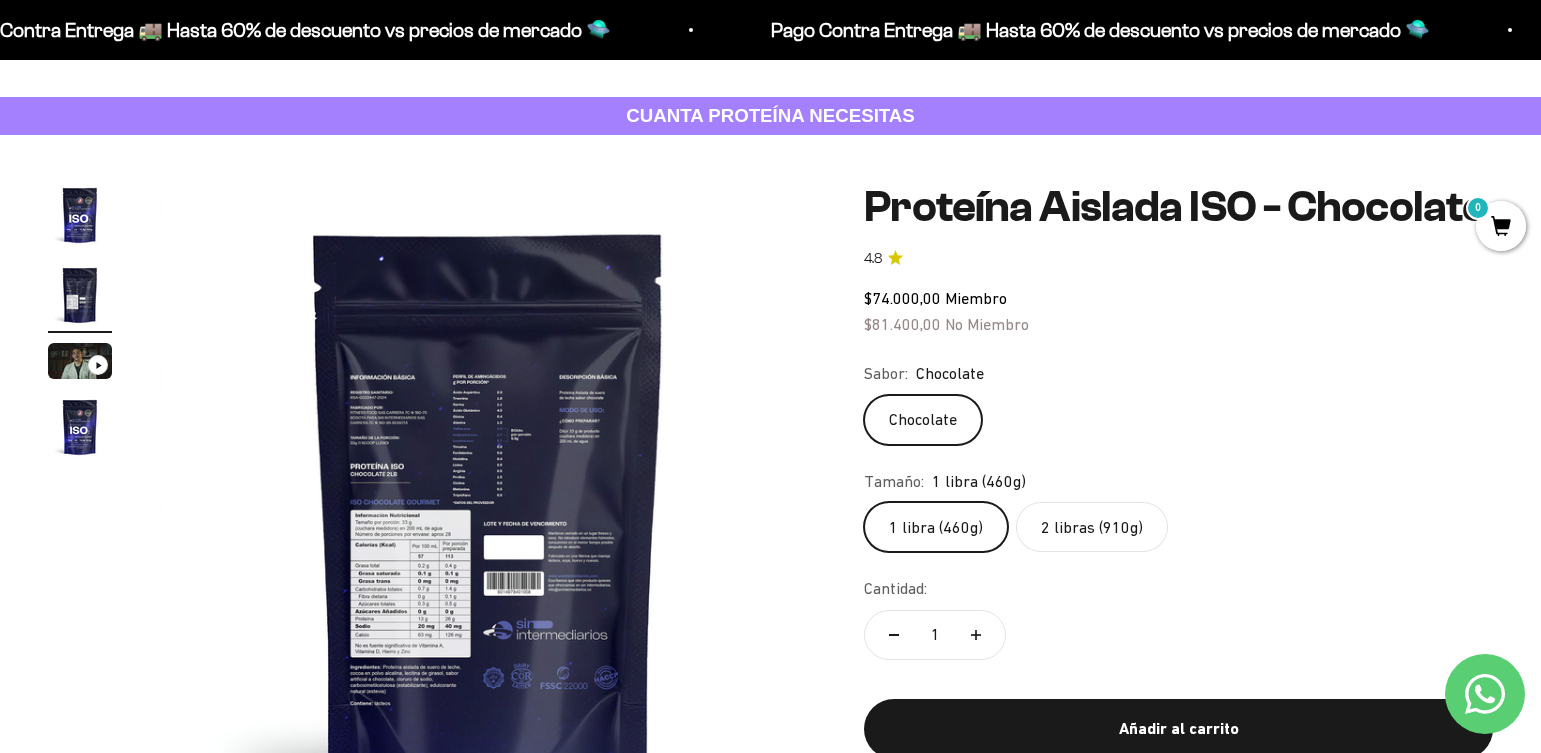 scroll, scrollTop: 0, scrollLeft: 0, axis: both 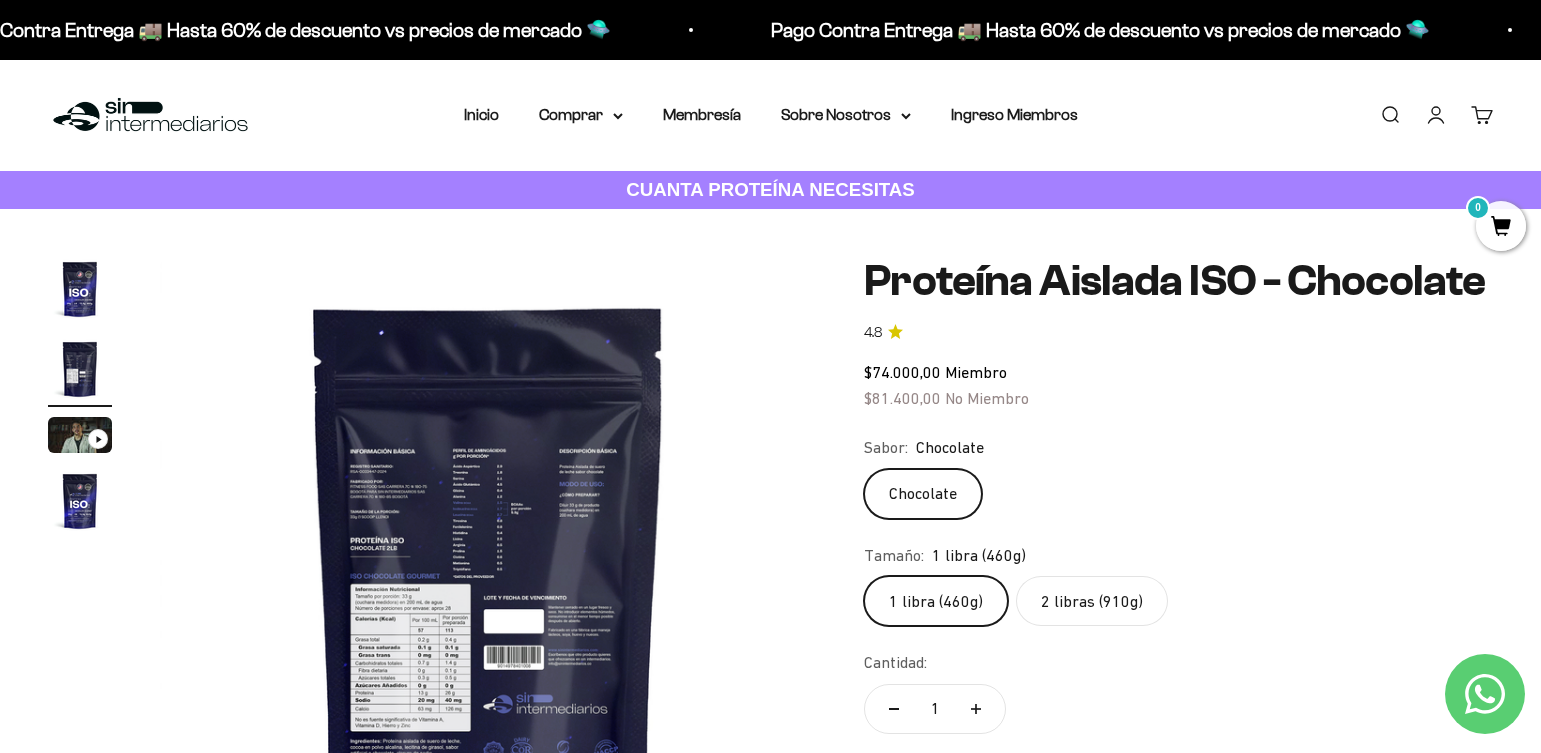 click at bounding box center [80, 289] 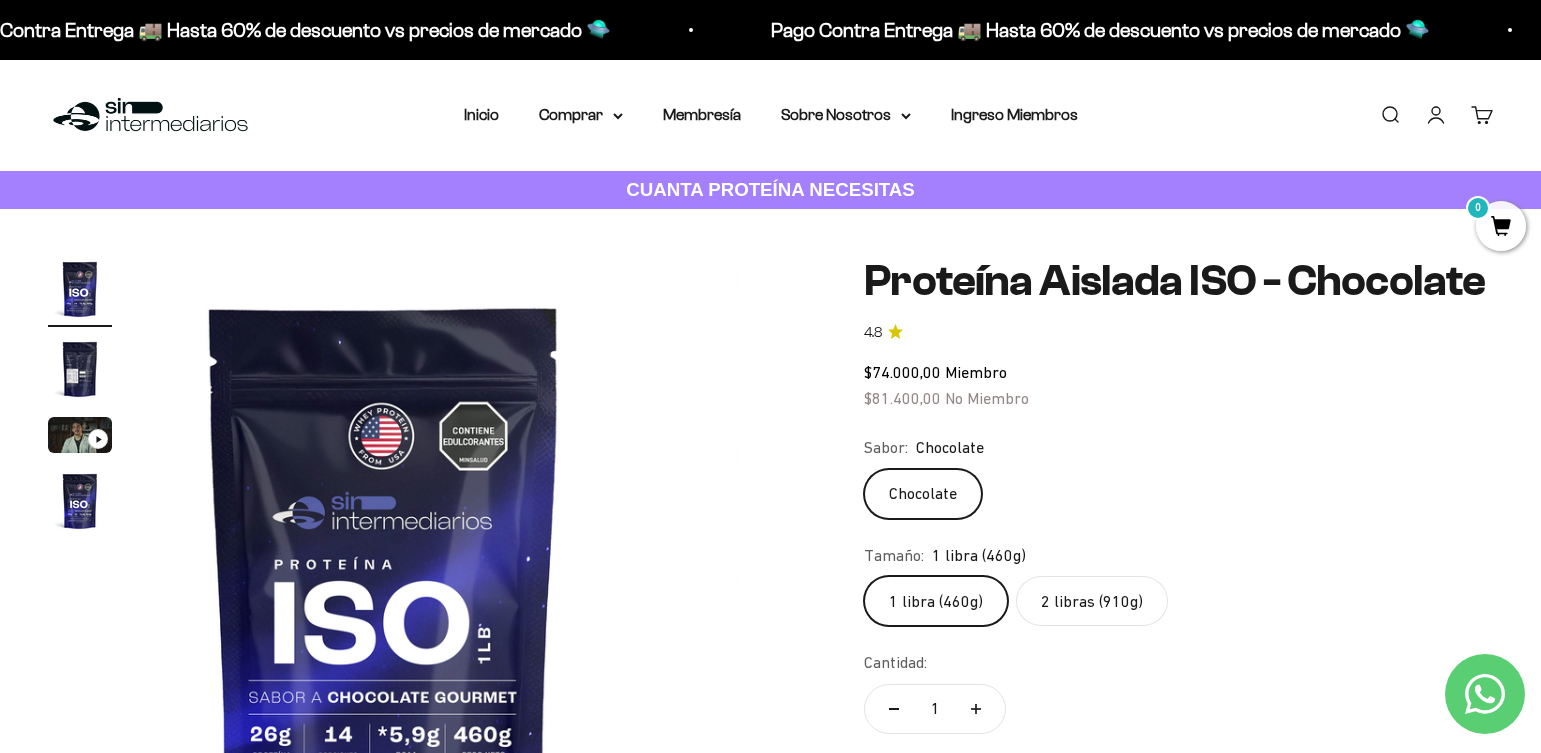 scroll, scrollTop: 0, scrollLeft: 0, axis: both 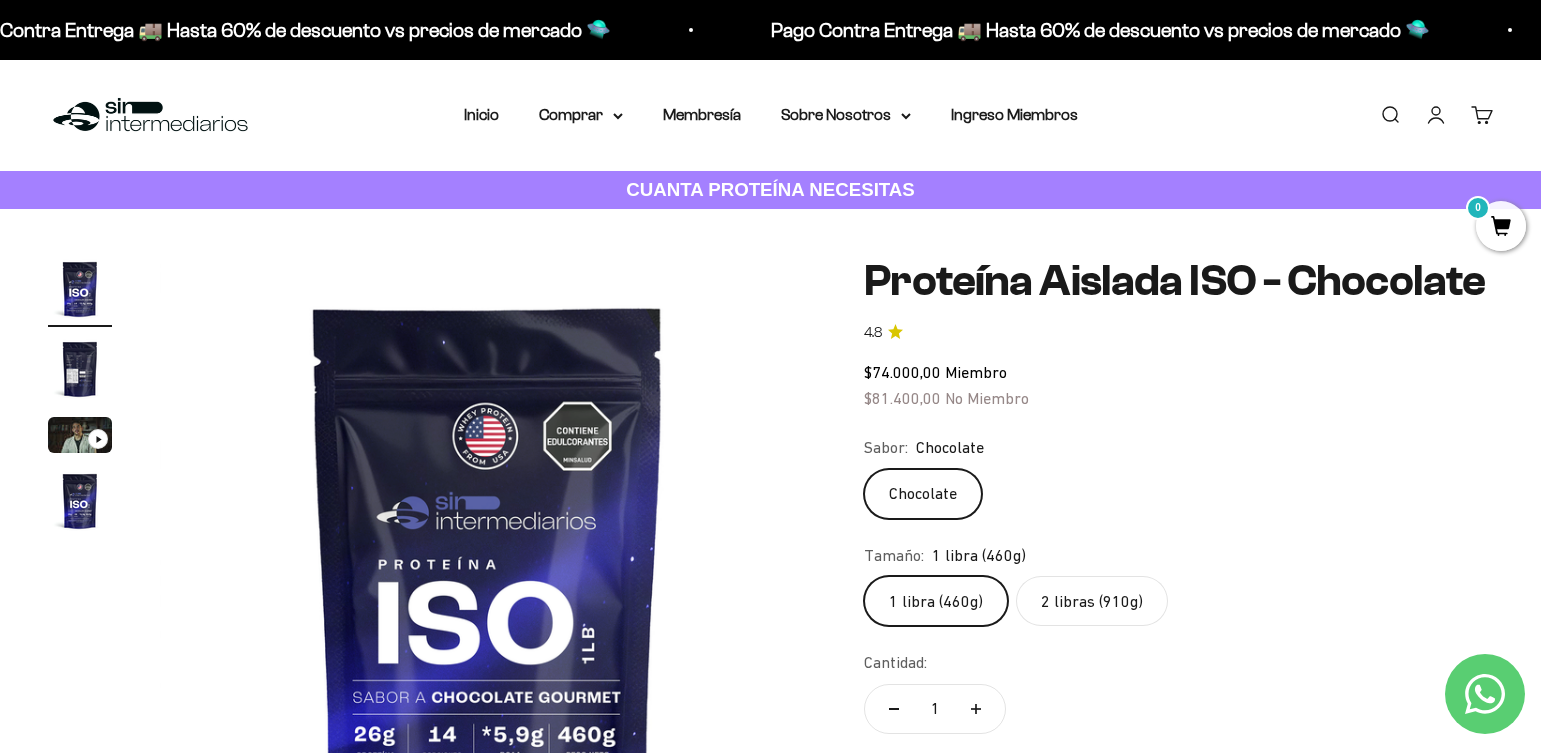 click on "CUANTA PROTEÍNA NECESITAS" at bounding box center [770, 189] 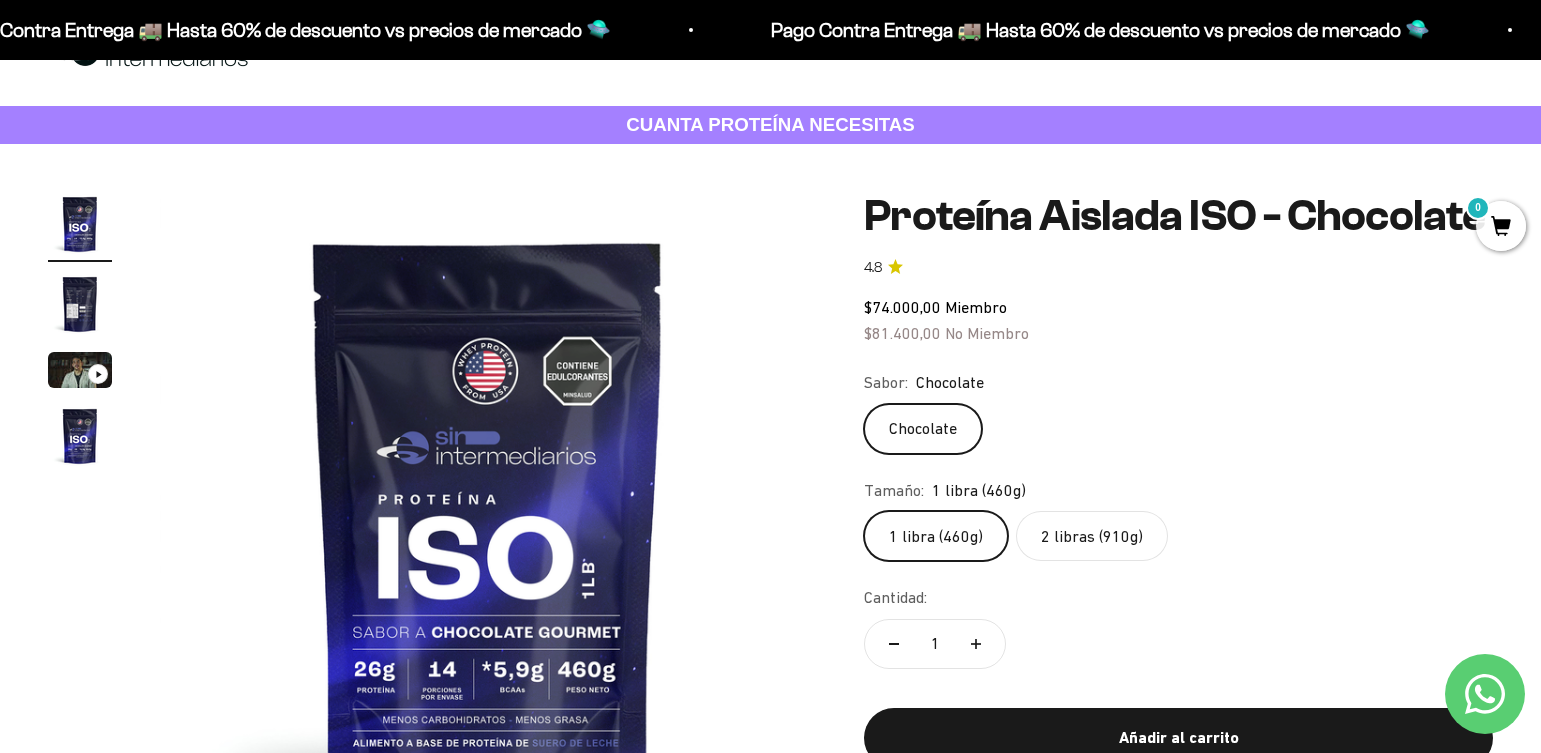 scroll, scrollTop: 100, scrollLeft: 0, axis: vertical 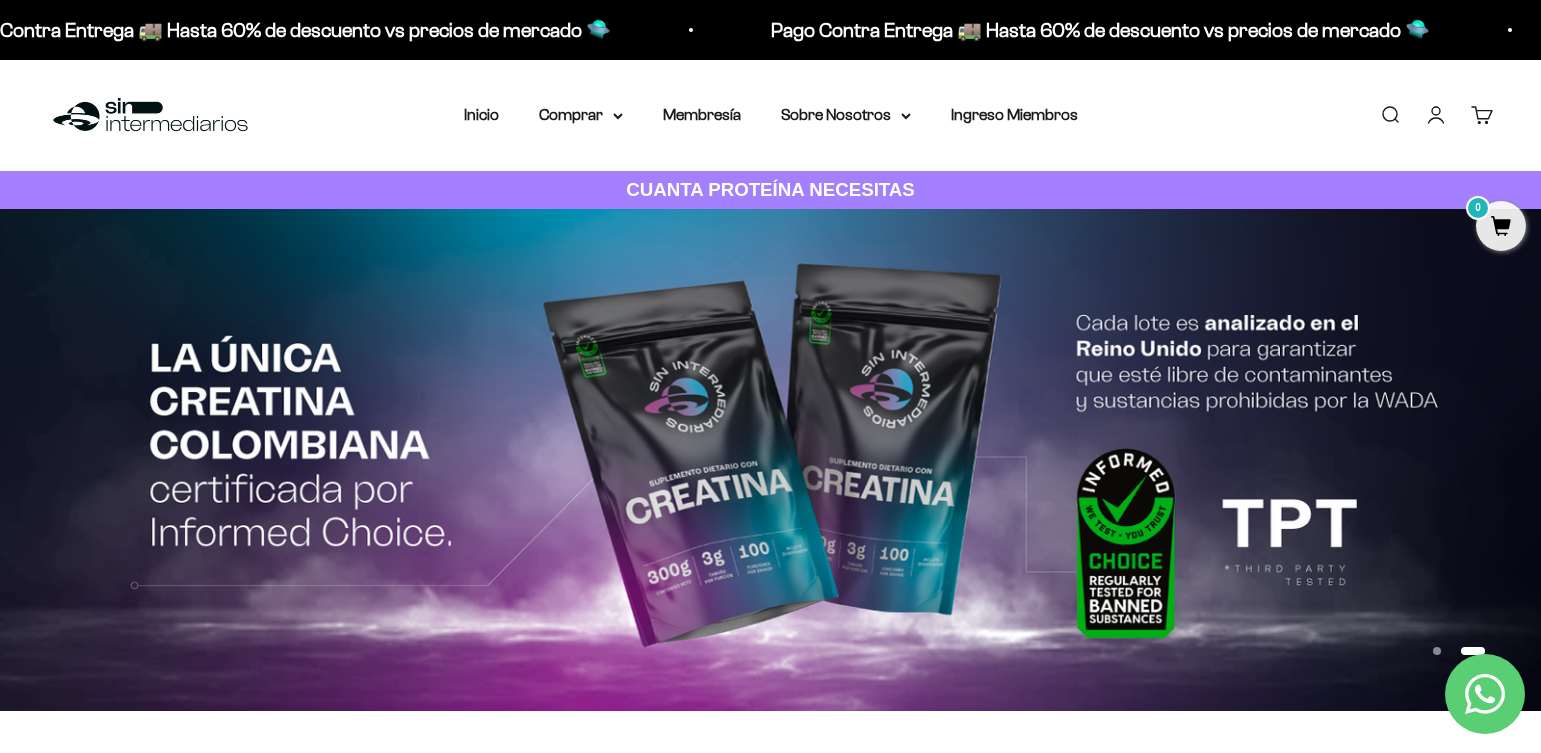 click at bounding box center [770, 460] 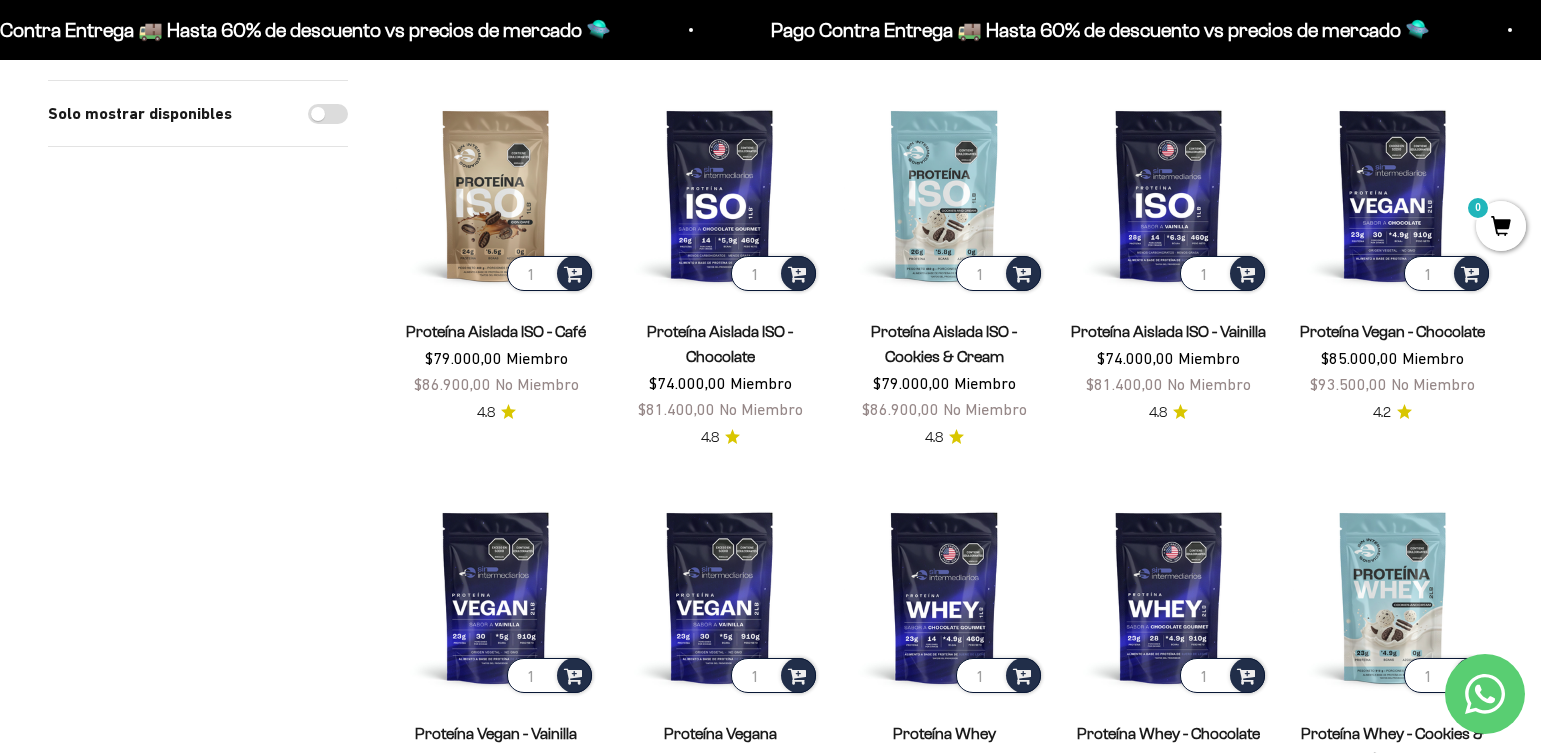 scroll, scrollTop: 1700, scrollLeft: 0, axis: vertical 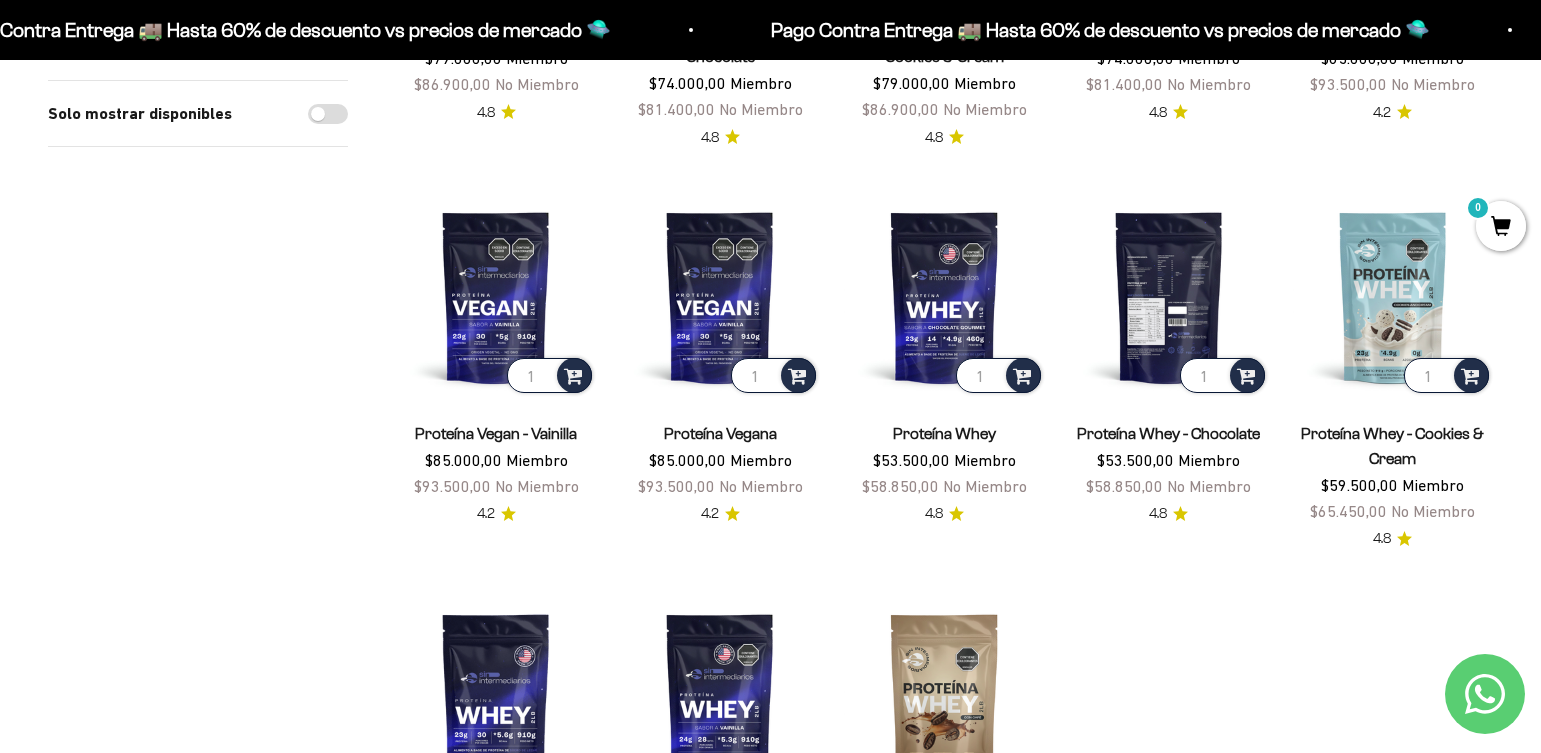 click at bounding box center [1169, 297] 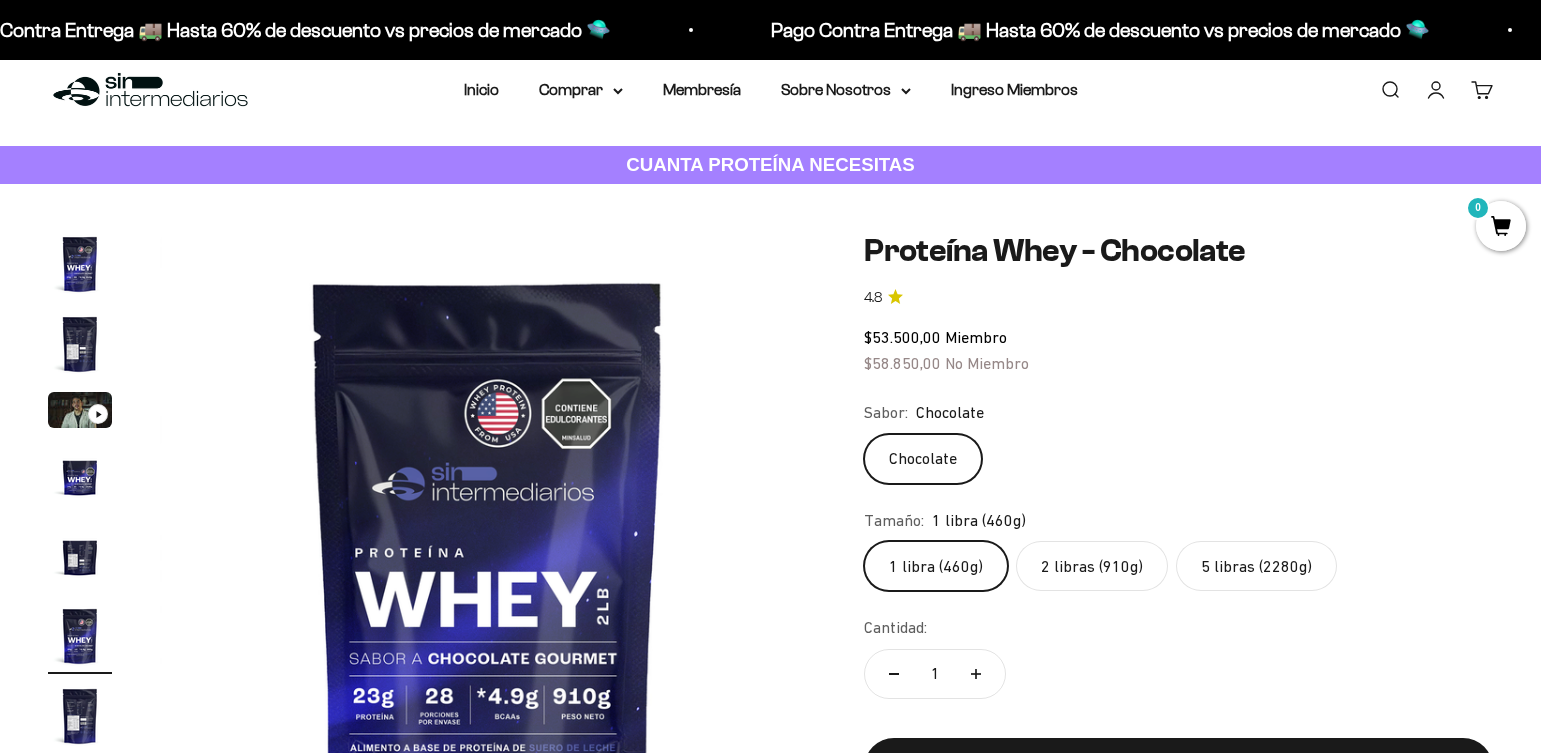 scroll, scrollTop: 209, scrollLeft: 0, axis: vertical 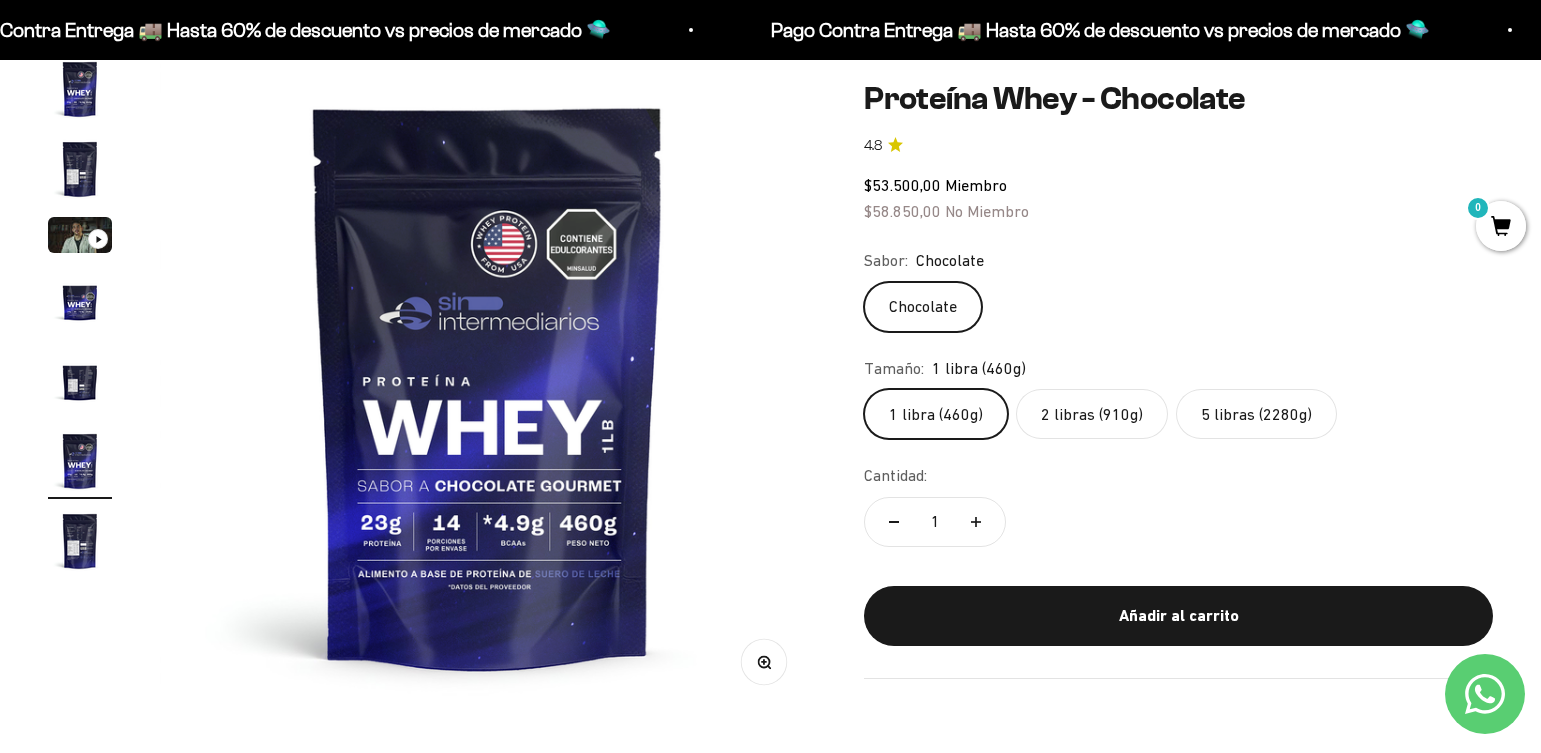 click on "2 libras (910g)" 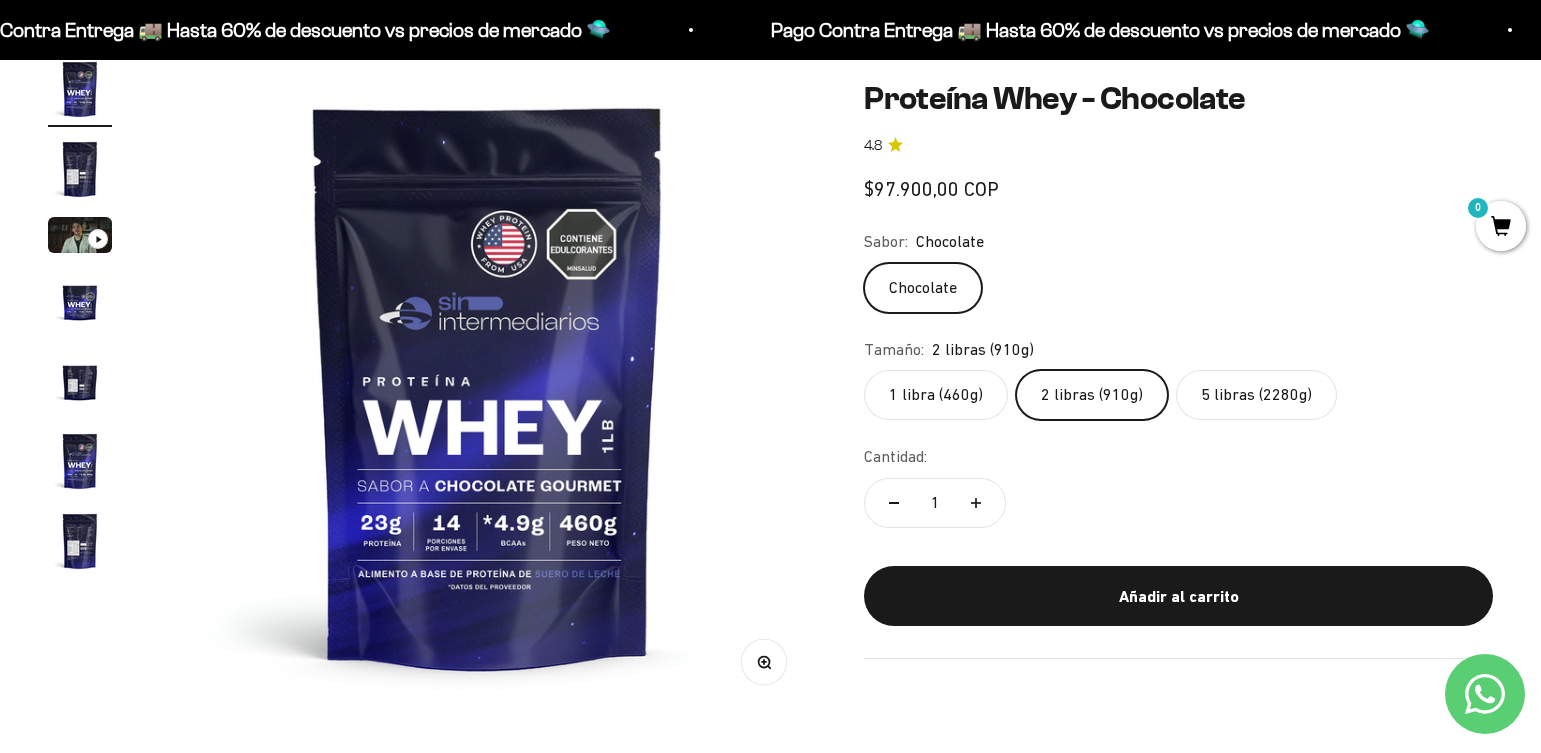 scroll, scrollTop: 0, scrollLeft: 0, axis: both 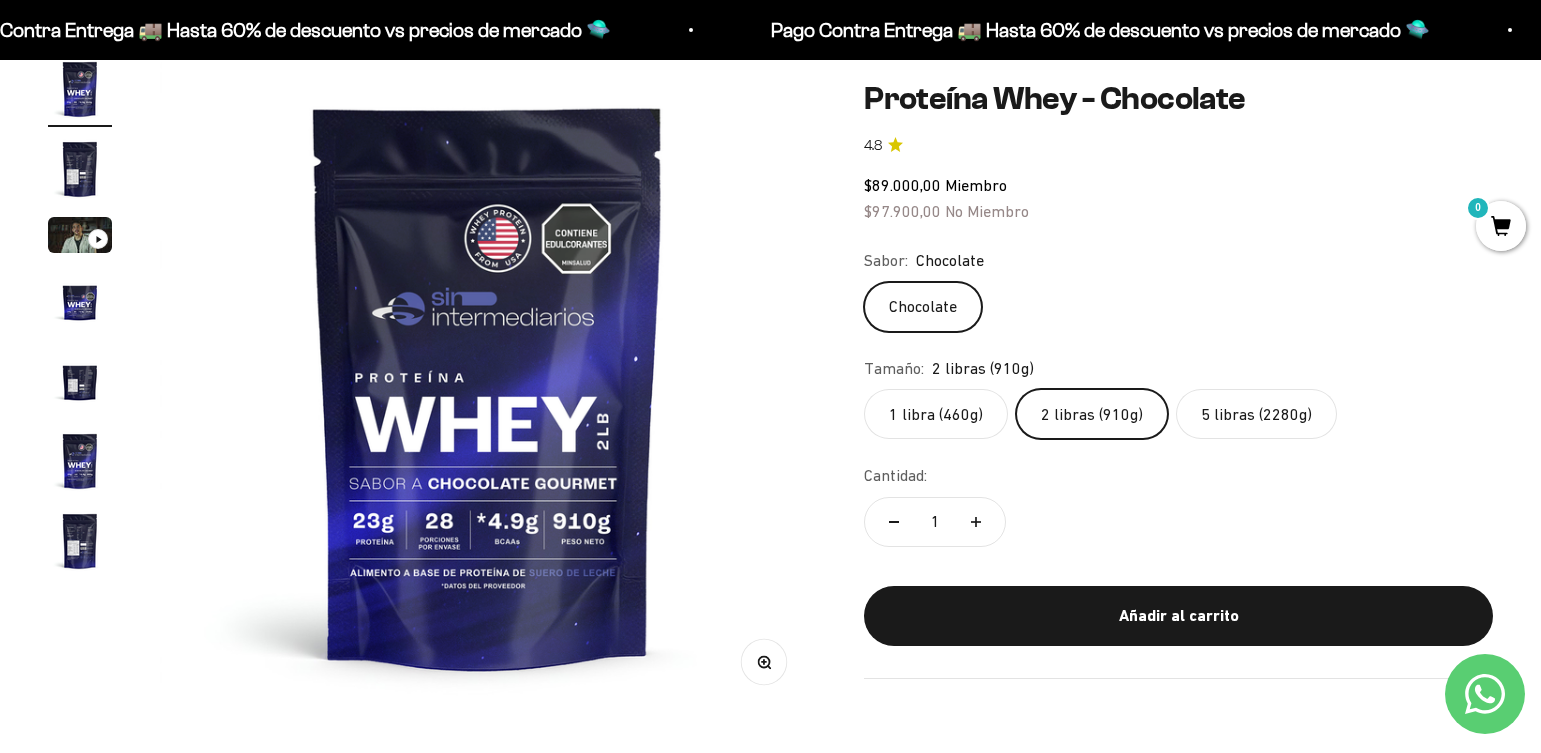 click on "5 libras (2280g)" 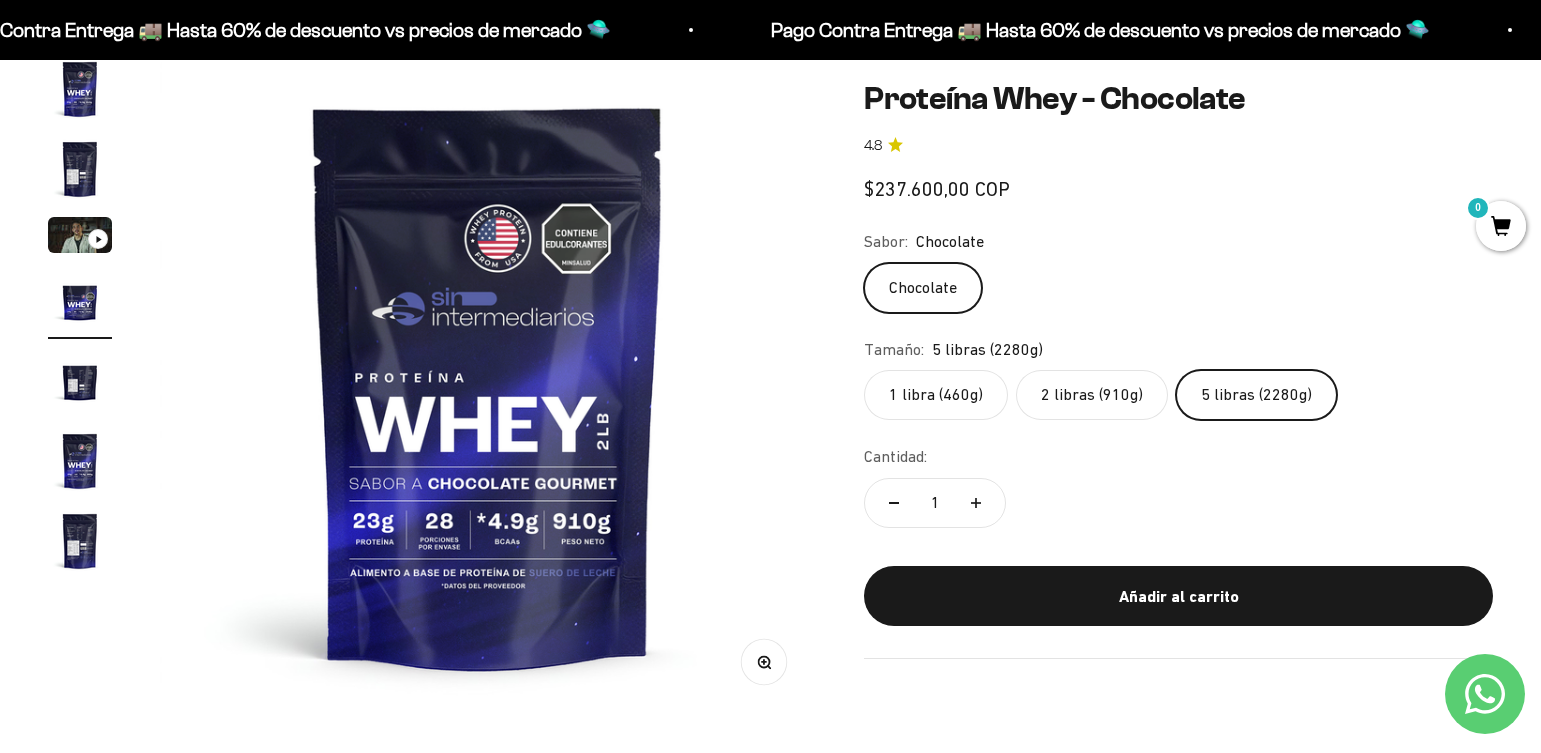 scroll, scrollTop: 0, scrollLeft: 2041, axis: horizontal 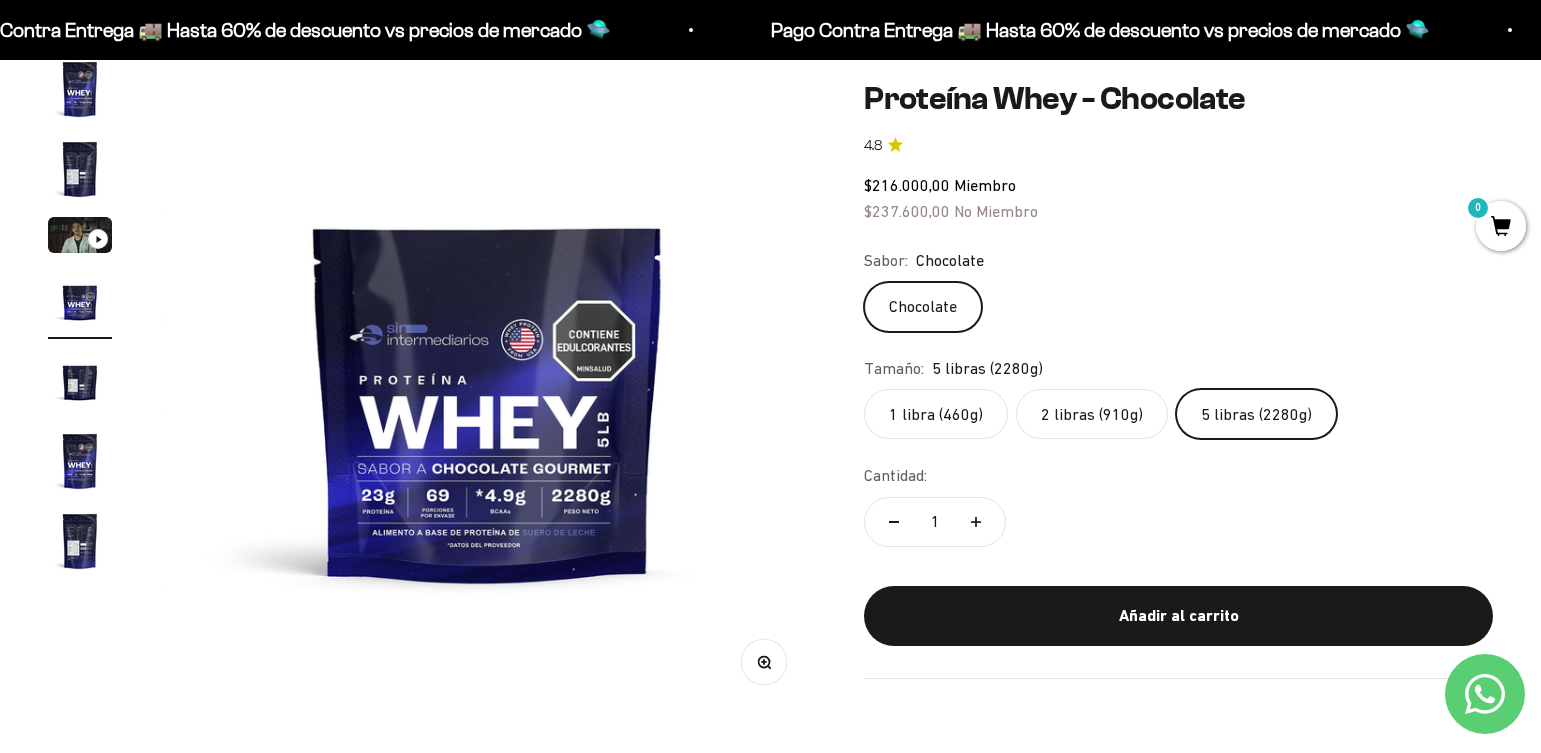 click on "2 libras (910g)" 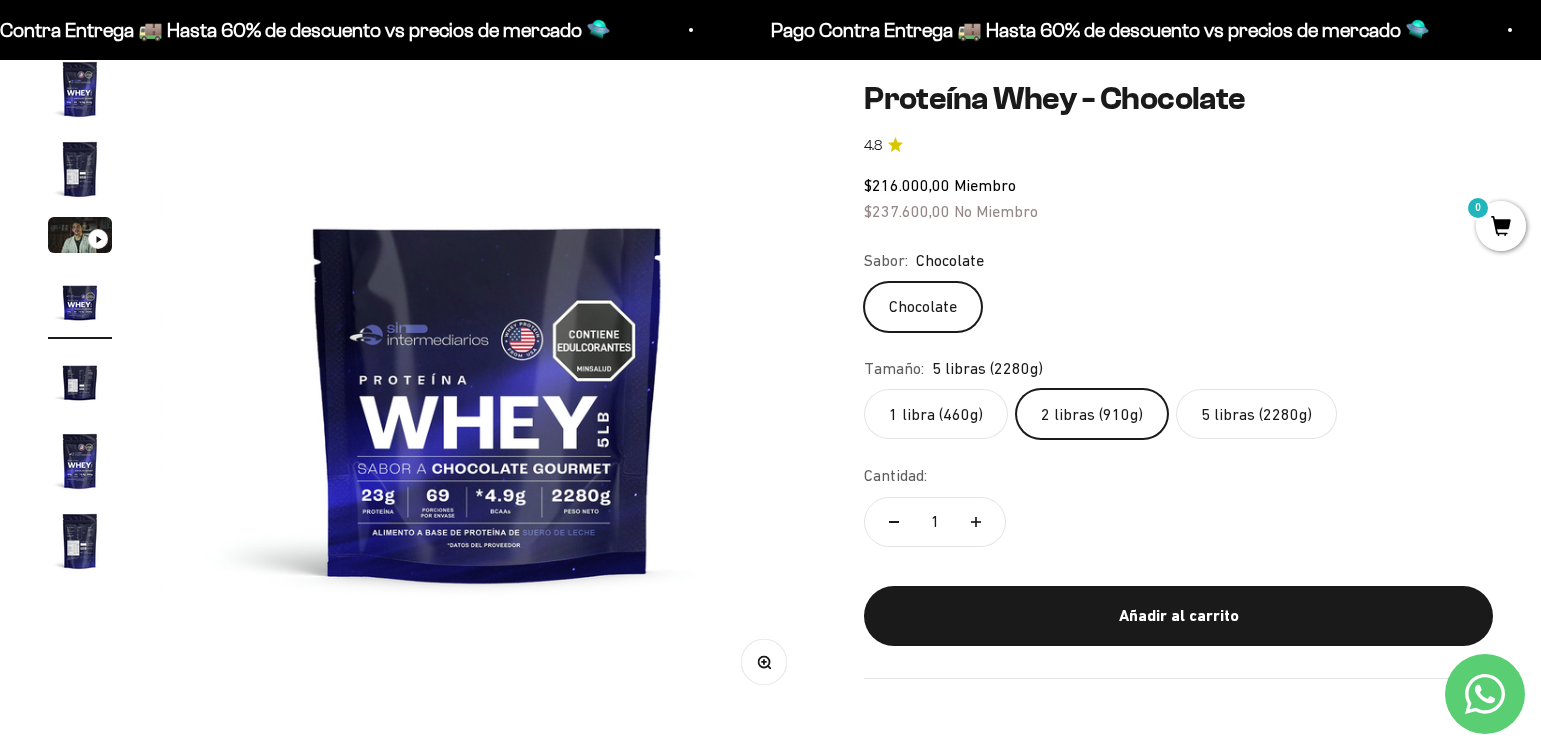 scroll, scrollTop: 0, scrollLeft: 0, axis: both 